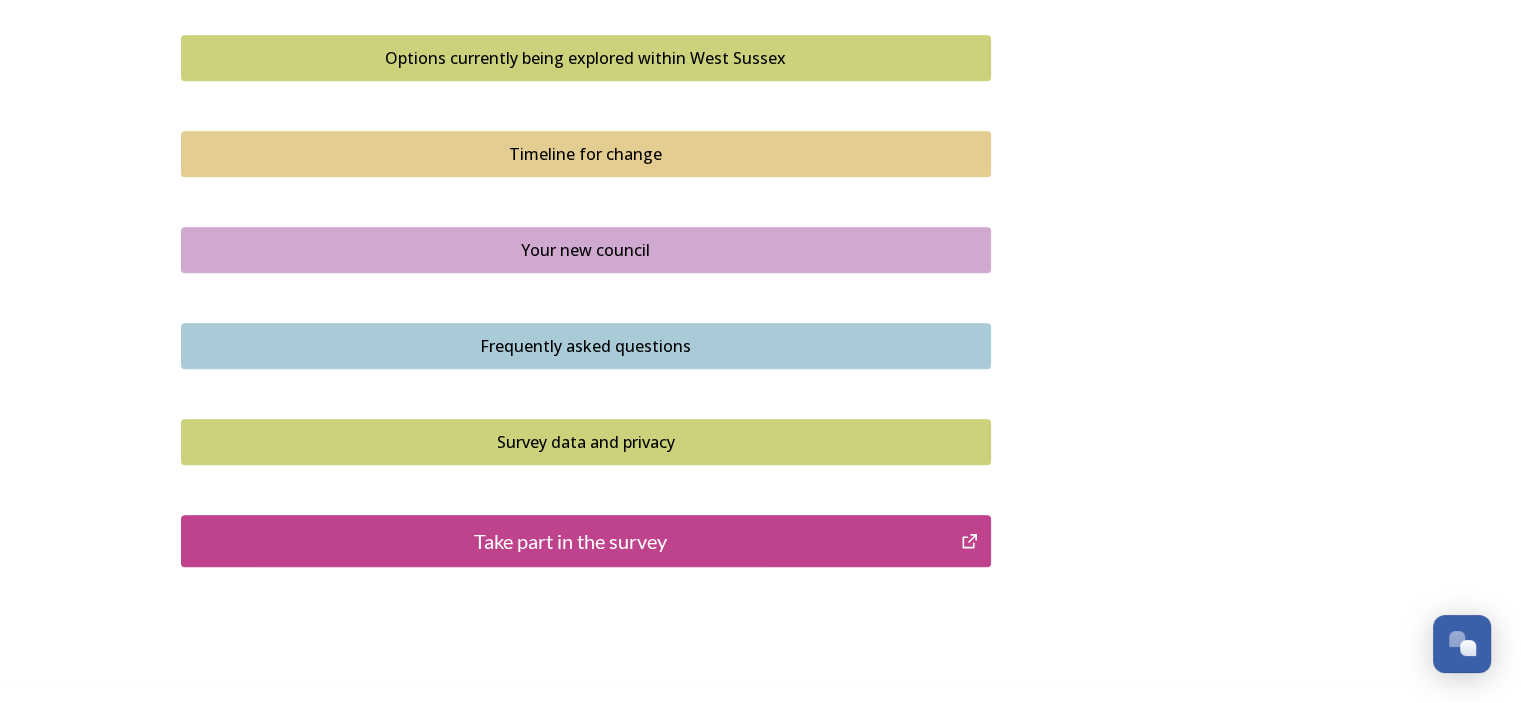 scroll, scrollTop: 1400, scrollLeft: 0, axis: vertical 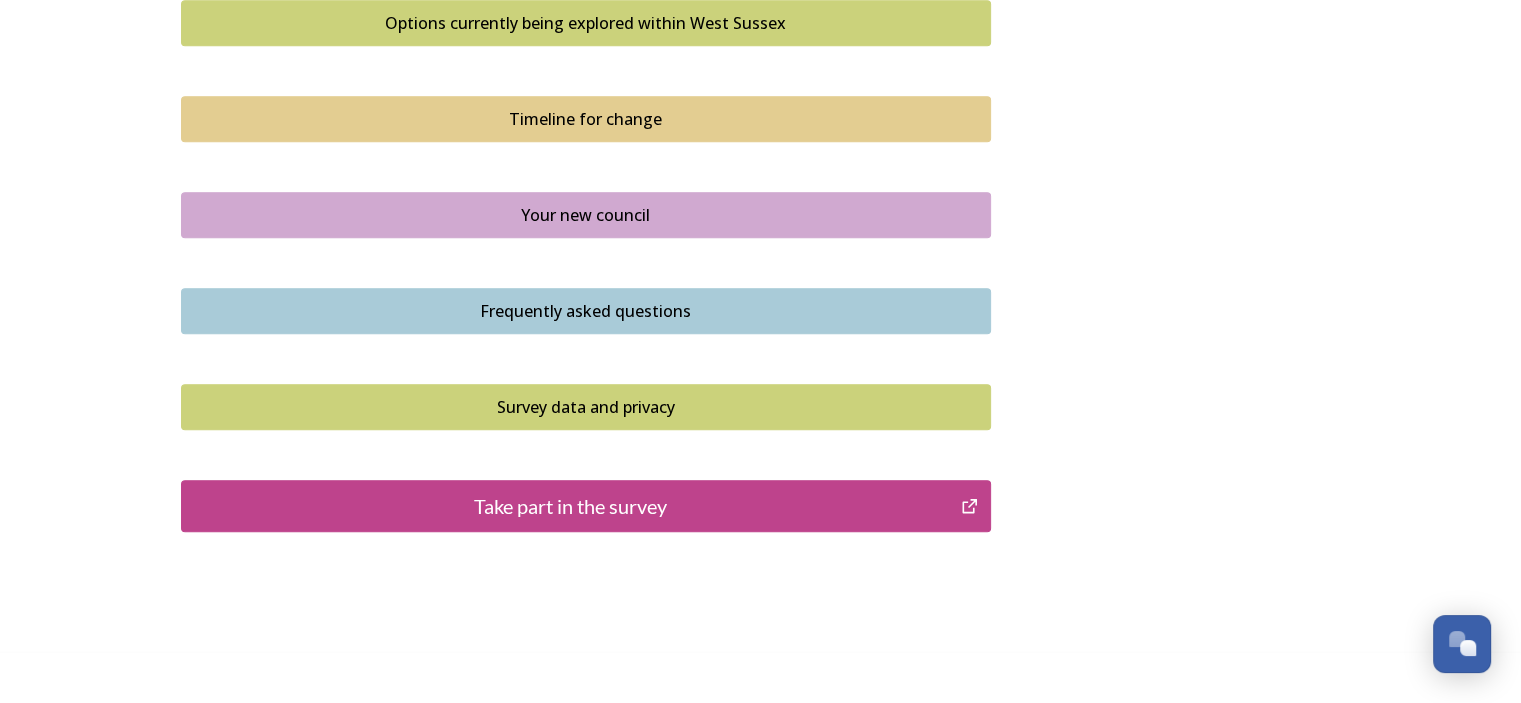 click on "Timeline for change" at bounding box center (586, 119) 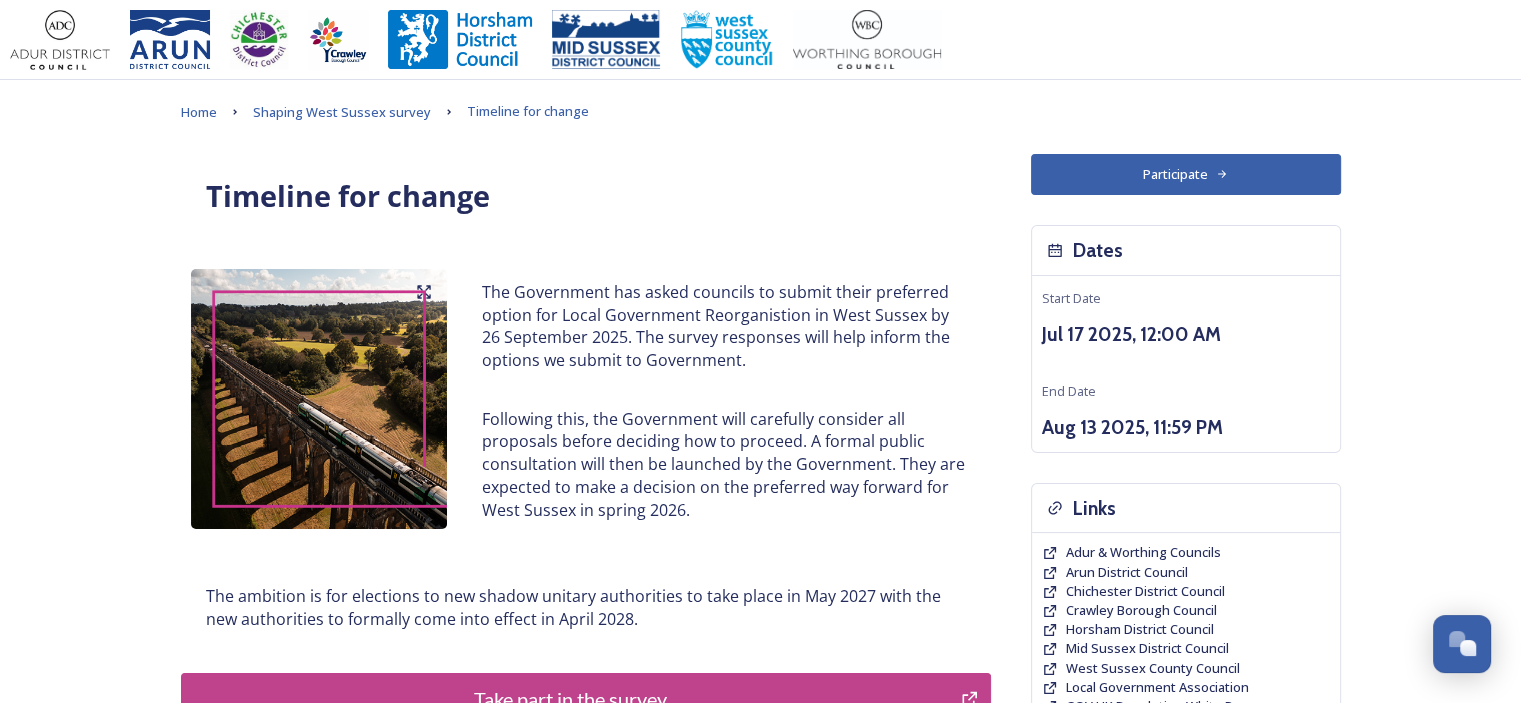 scroll, scrollTop: 100, scrollLeft: 0, axis: vertical 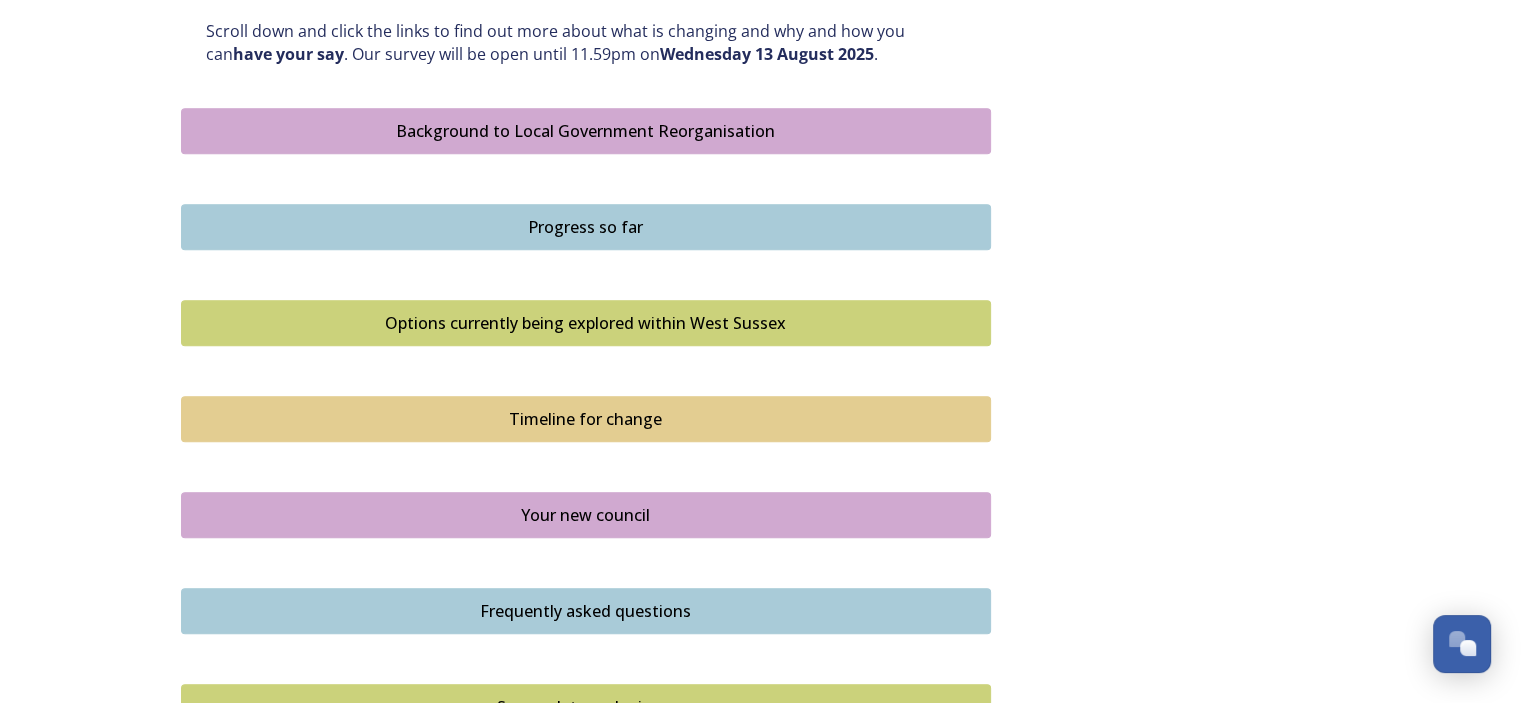 click on "Shaping West Sussex ﻿﻿﻿The future of local government in West Sussex Your councils are changing Major changes are planned to councils across West Sussex as part of the biggest shake-up of local government in more than 50 years. The Government has asked councils to explore how local government reorganisation could work in the area, with the aim of replacing the current county, district and borough councils with a new unitary council or councils responsible for all local services. Residents, businesses and community groups across the county are invited to share their views about where they live or work, the council services they use, as well as their thoughts about how their council could be structured in the future.  Scroll down and click the links to find out more about what is changing and why and how you can  have your say . Our survey will be open until 11.59pm on  Wednesday   13 August 2025 .   Background to Local Government Reorganisation   Progress so far     Timeline for change" at bounding box center (586, -32) 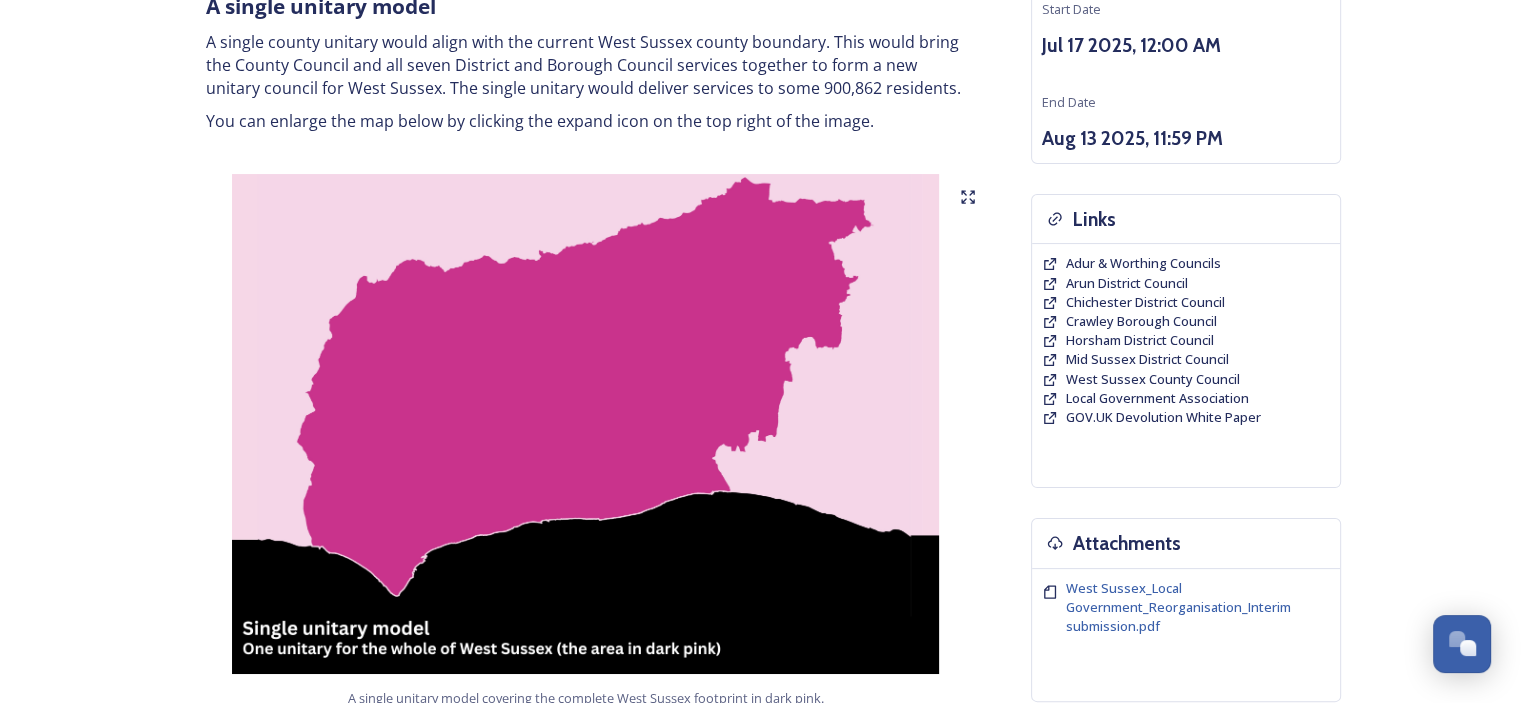 scroll, scrollTop: 300, scrollLeft: 0, axis: vertical 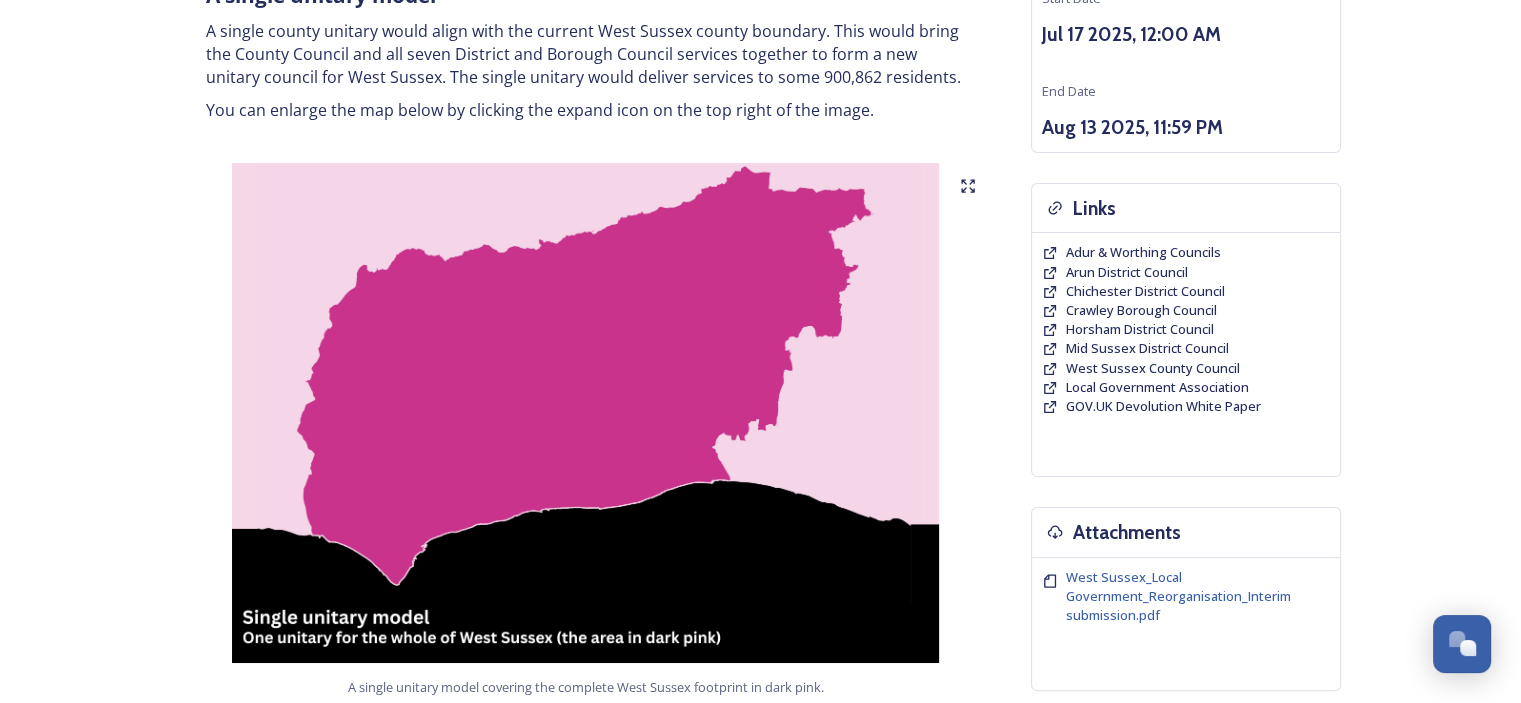 click at bounding box center [586, 413] 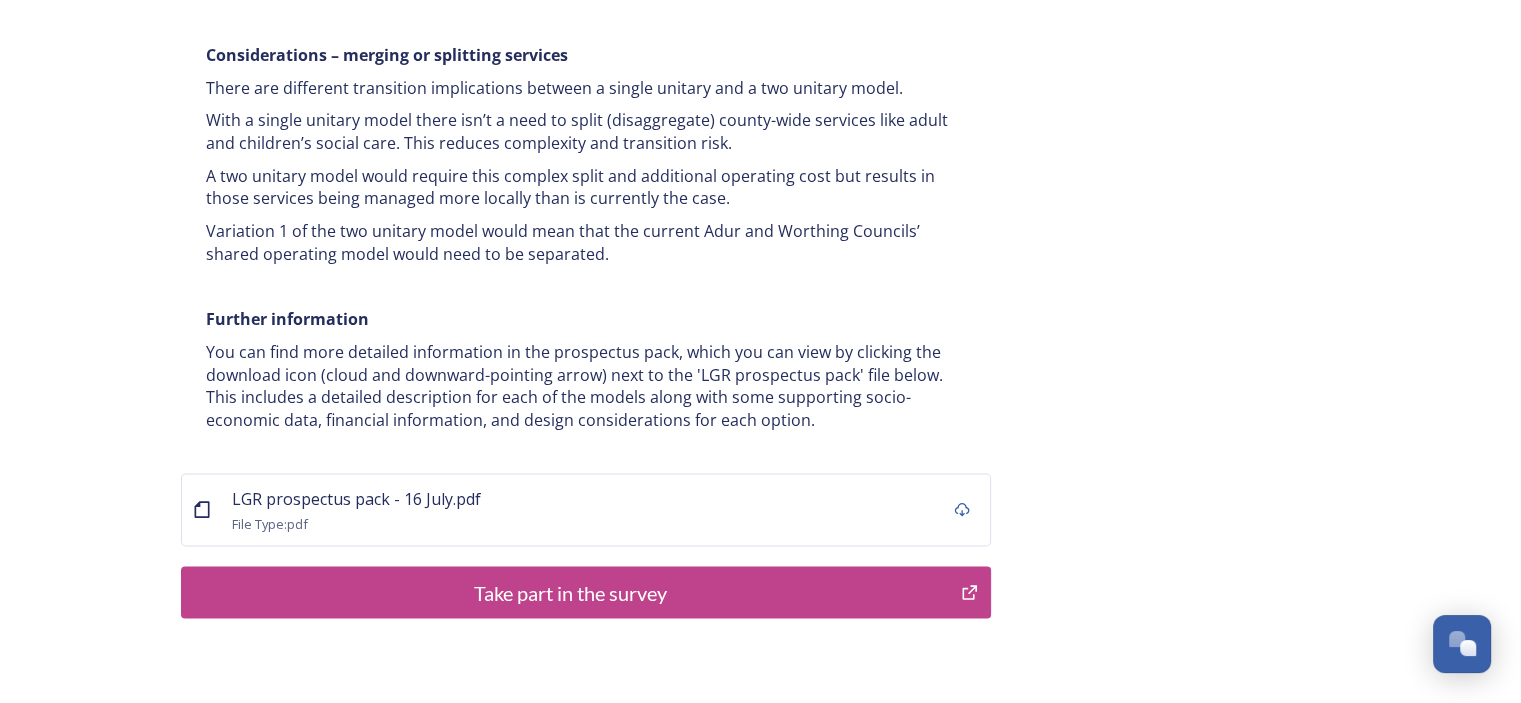 scroll, scrollTop: 3900, scrollLeft: 0, axis: vertical 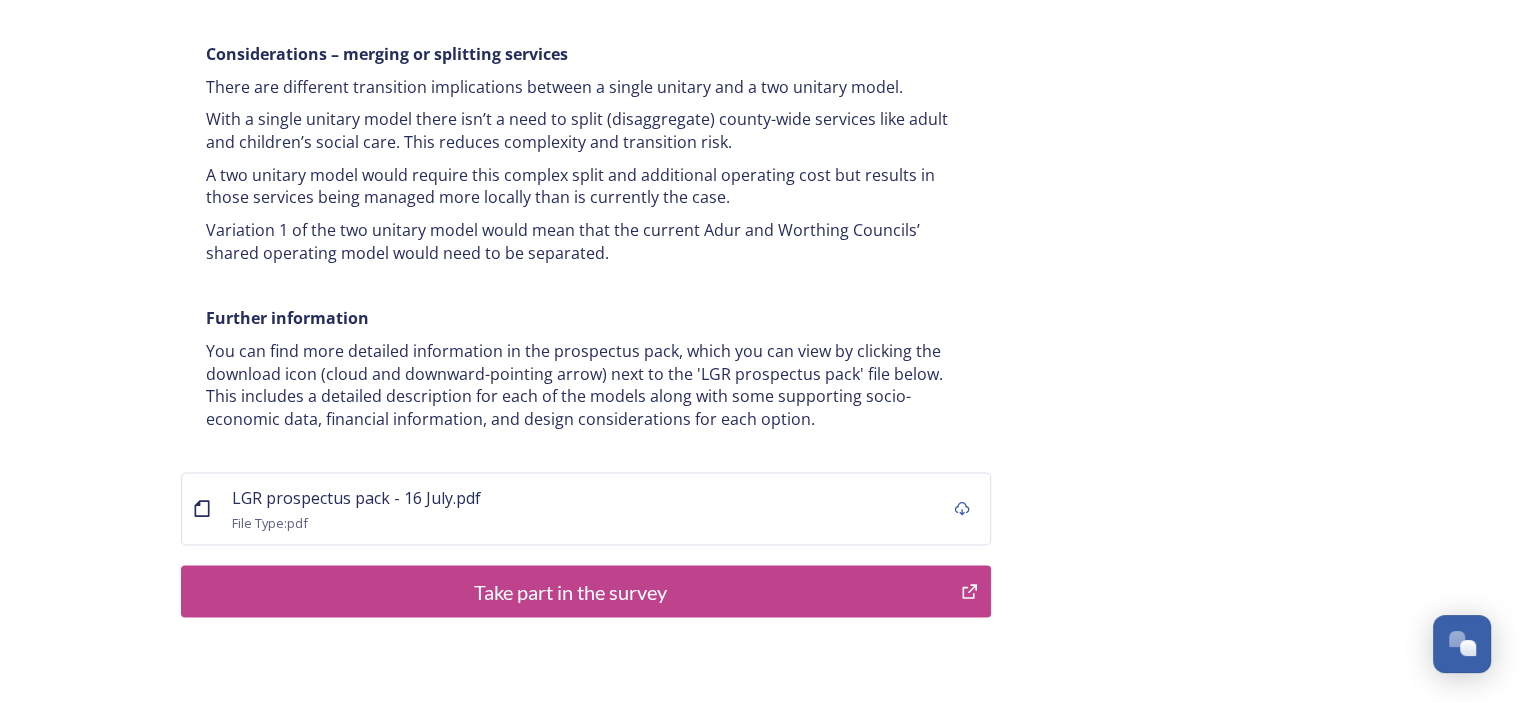 click on "Take part in the survey" at bounding box center [571, 592] 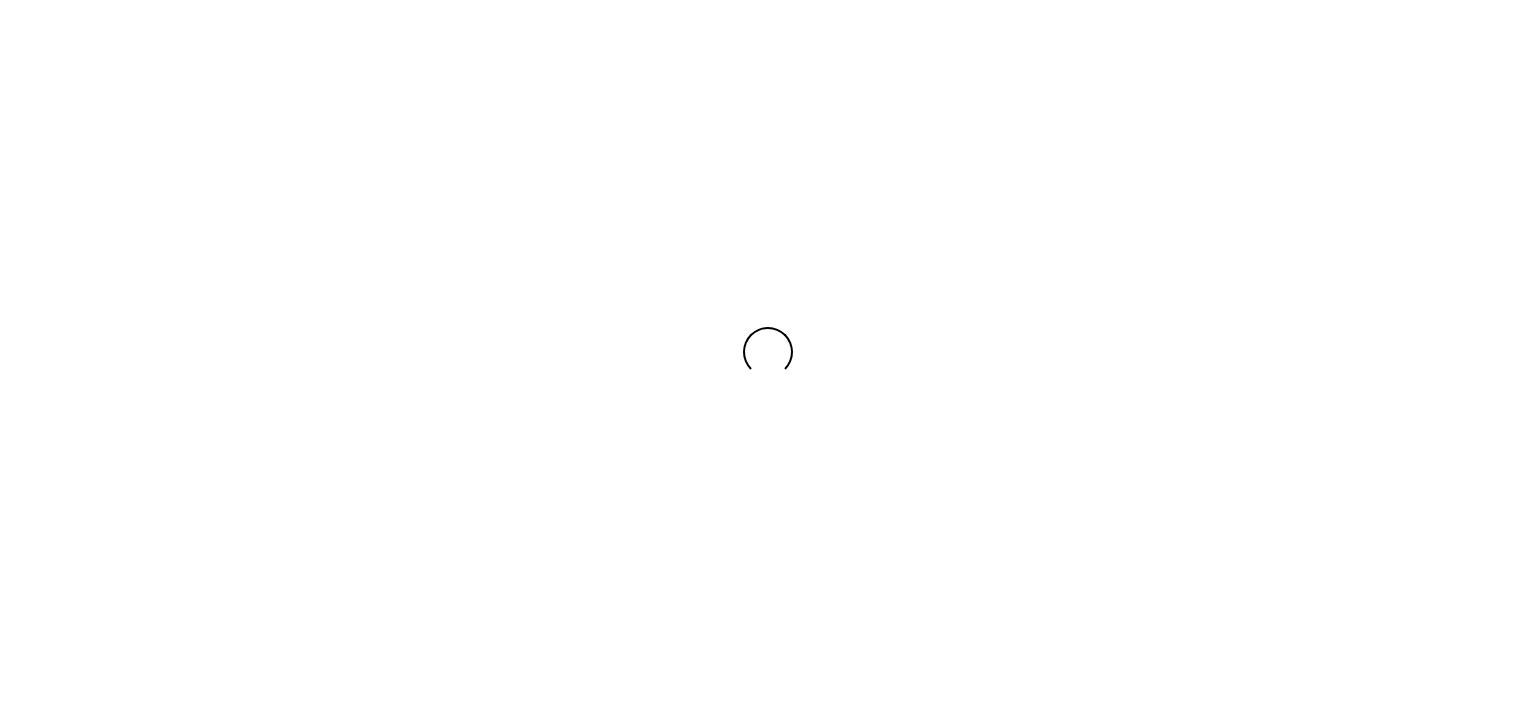 scroll, scrollTop: 0, scrollLeft: 0, axis: both 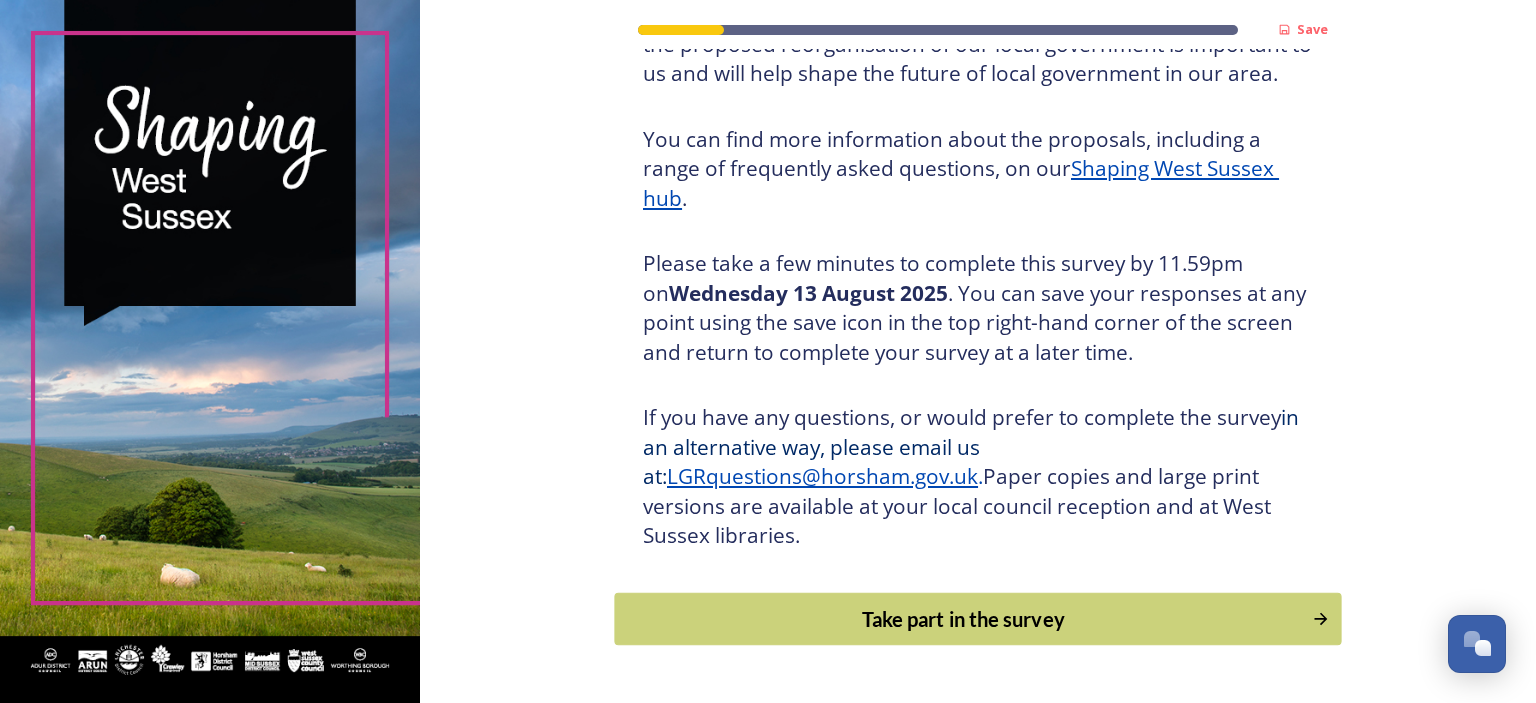 click on "Take part in the survey" at bounding box center [964, 619] 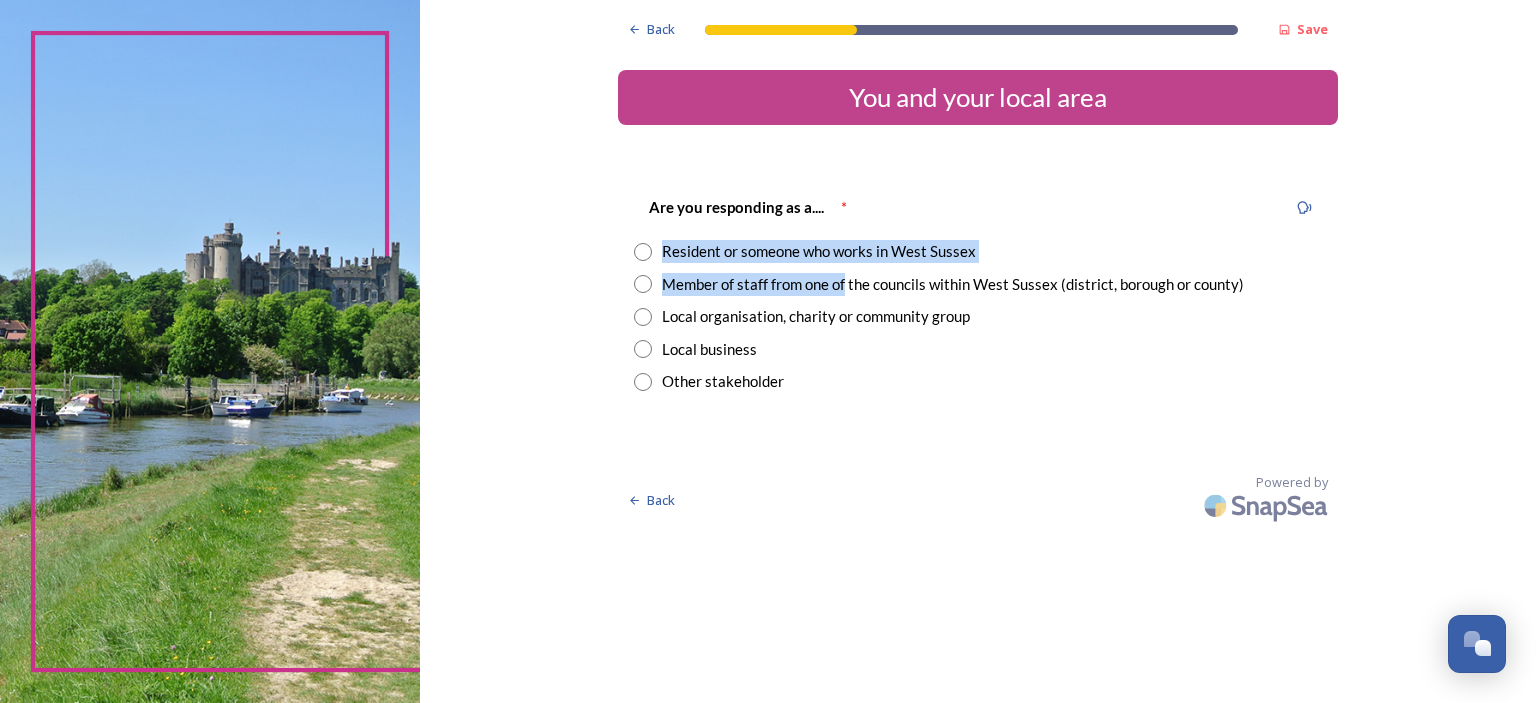 drag, startPoint x: 846, startPoint y: 290, endPoint x: 928, endPoint y: 196, distance: 124.73973 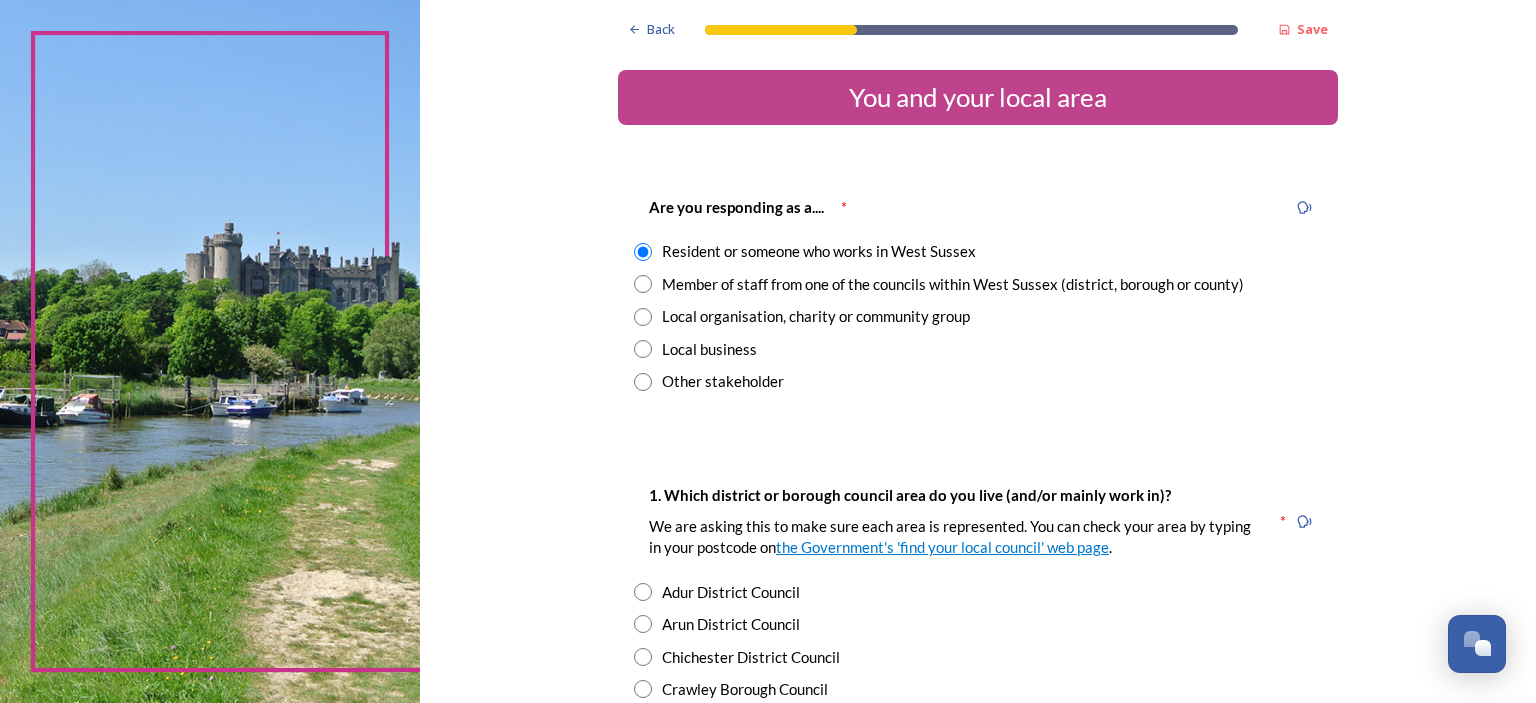 click on "Member of staff from one of the councils within West Sussex (district, borough or county)" at bounding box center (953, 284) 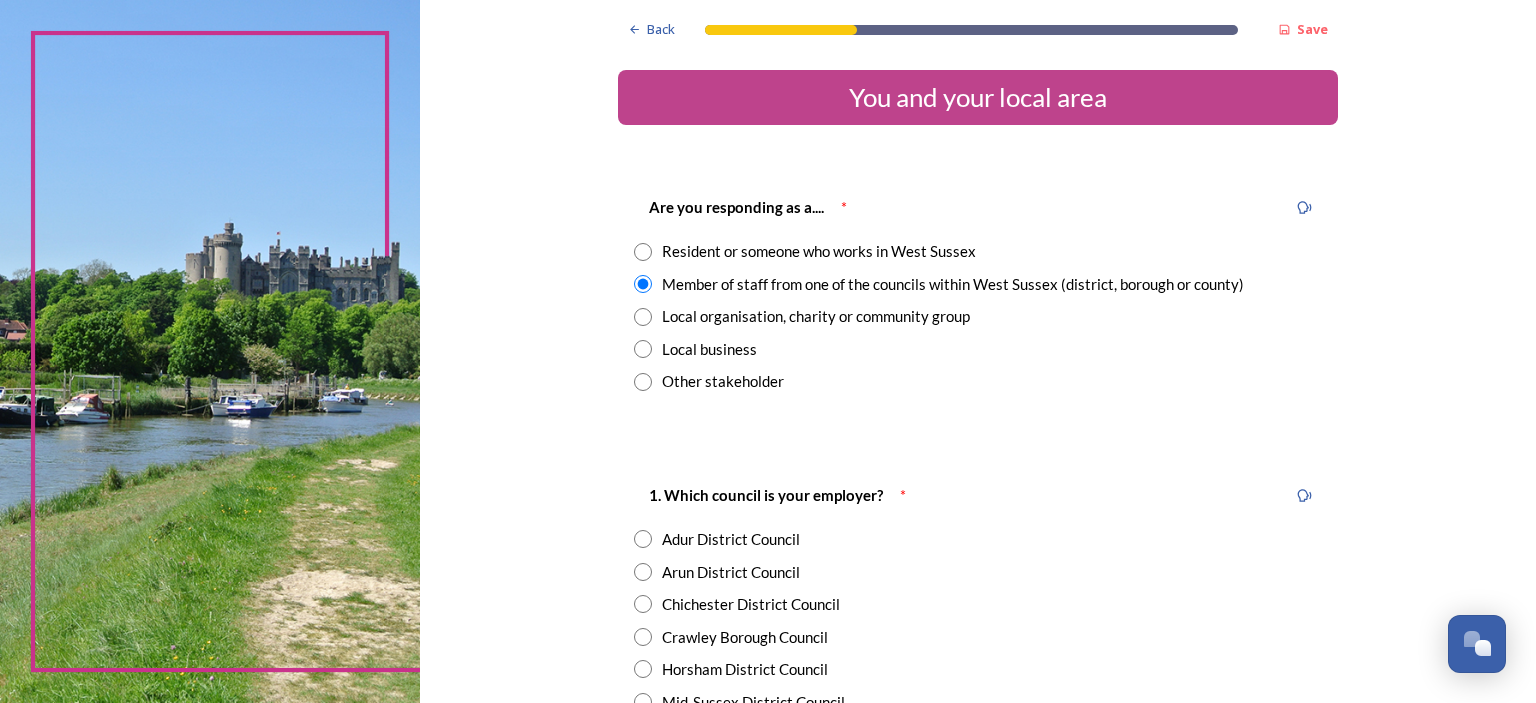 click on "Resident or someone who works in West Sussex" at bounding box center (819, 251) 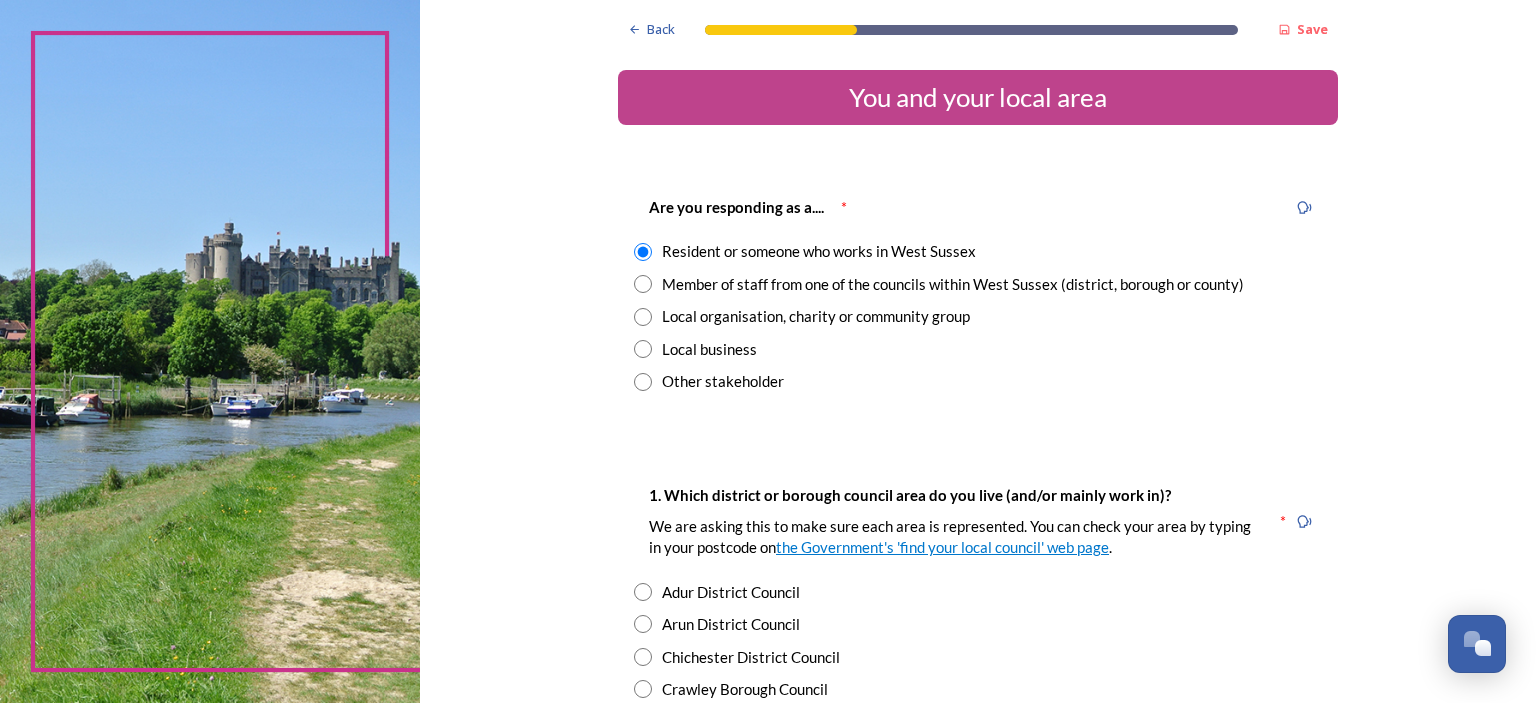 click on "Member of staff from one of the councils within West Sussex (district, borough or county)" at bounding box center (953, 284) 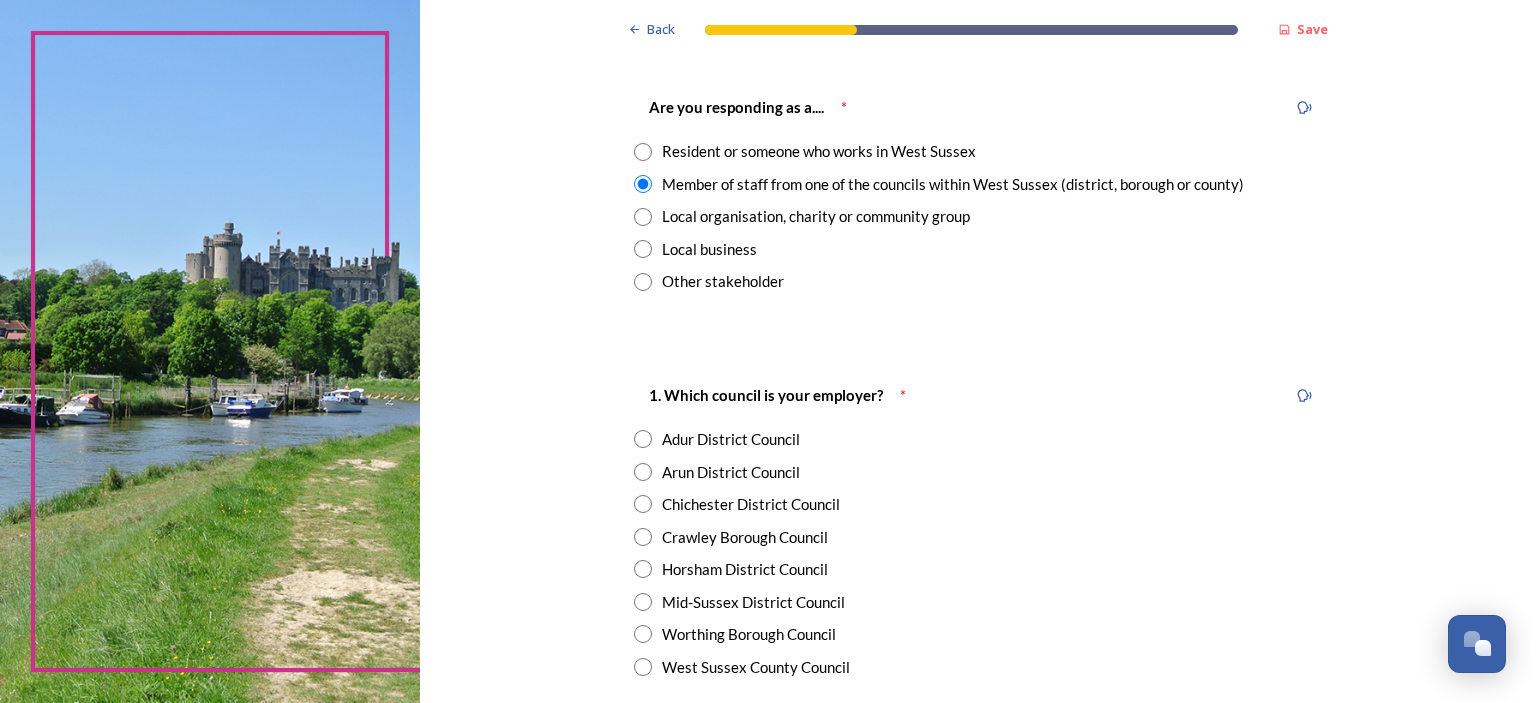 scroll, scrollTop: 200, scrollLeft: 0, axis: vertical 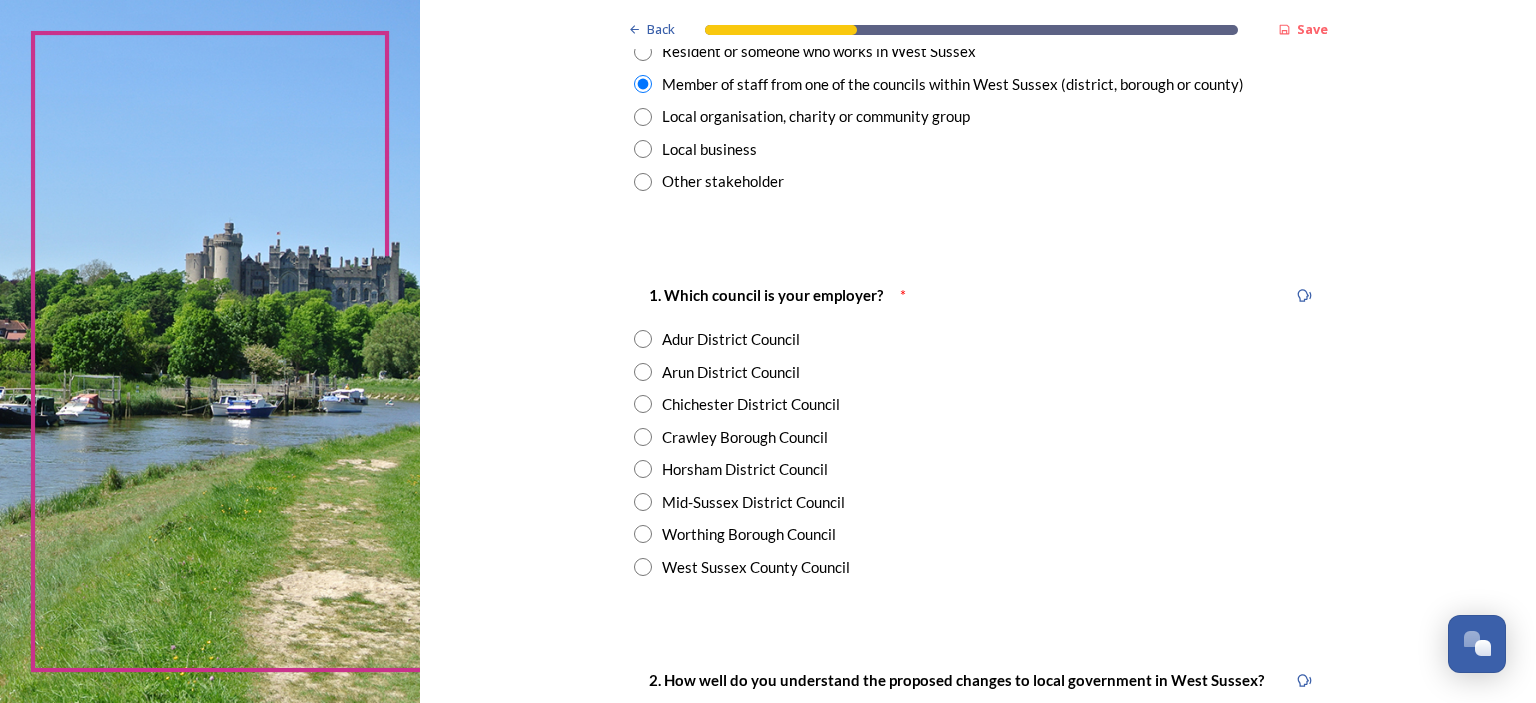 click on "West Sussex County Council" at bounding box center [756, 567] 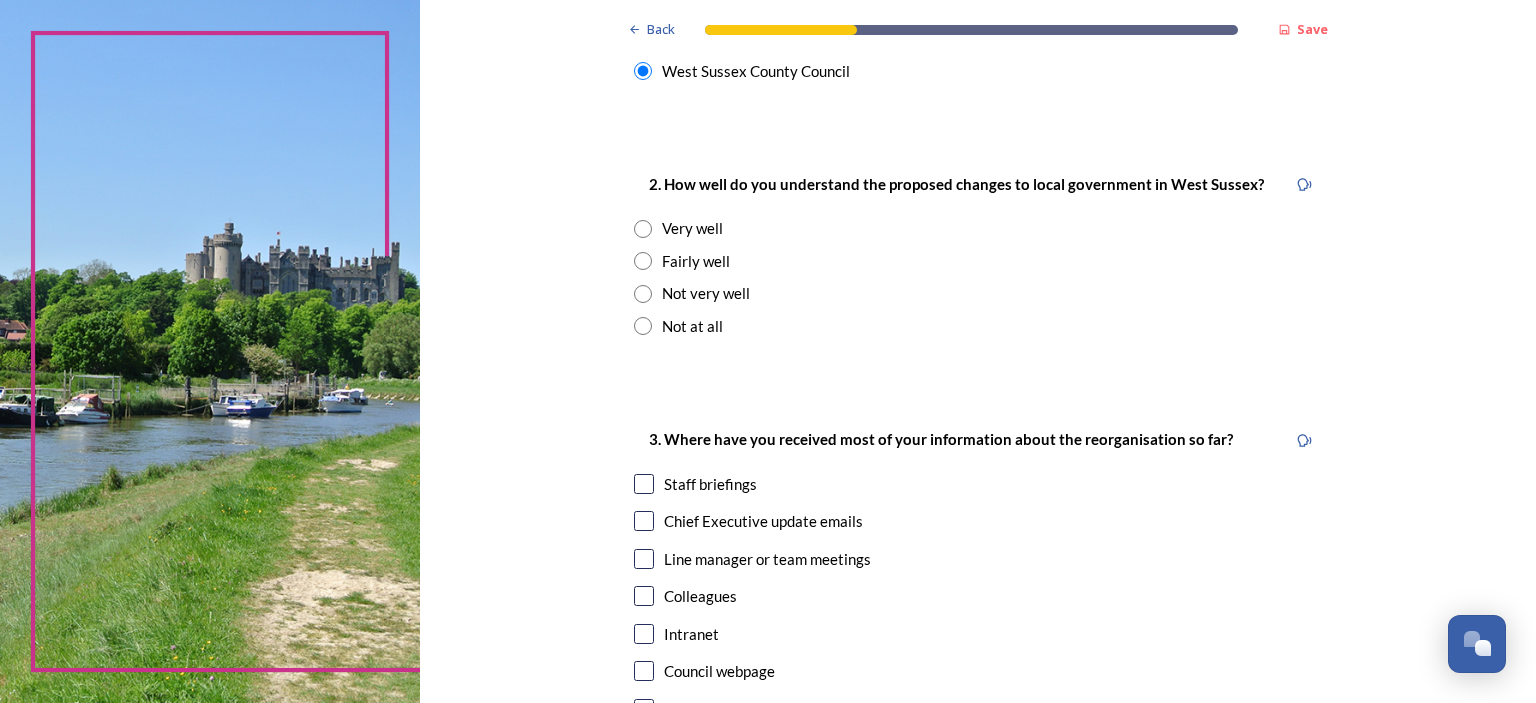 scroll, scrollTop: 700, scrollLeft: 0, axis: vertical 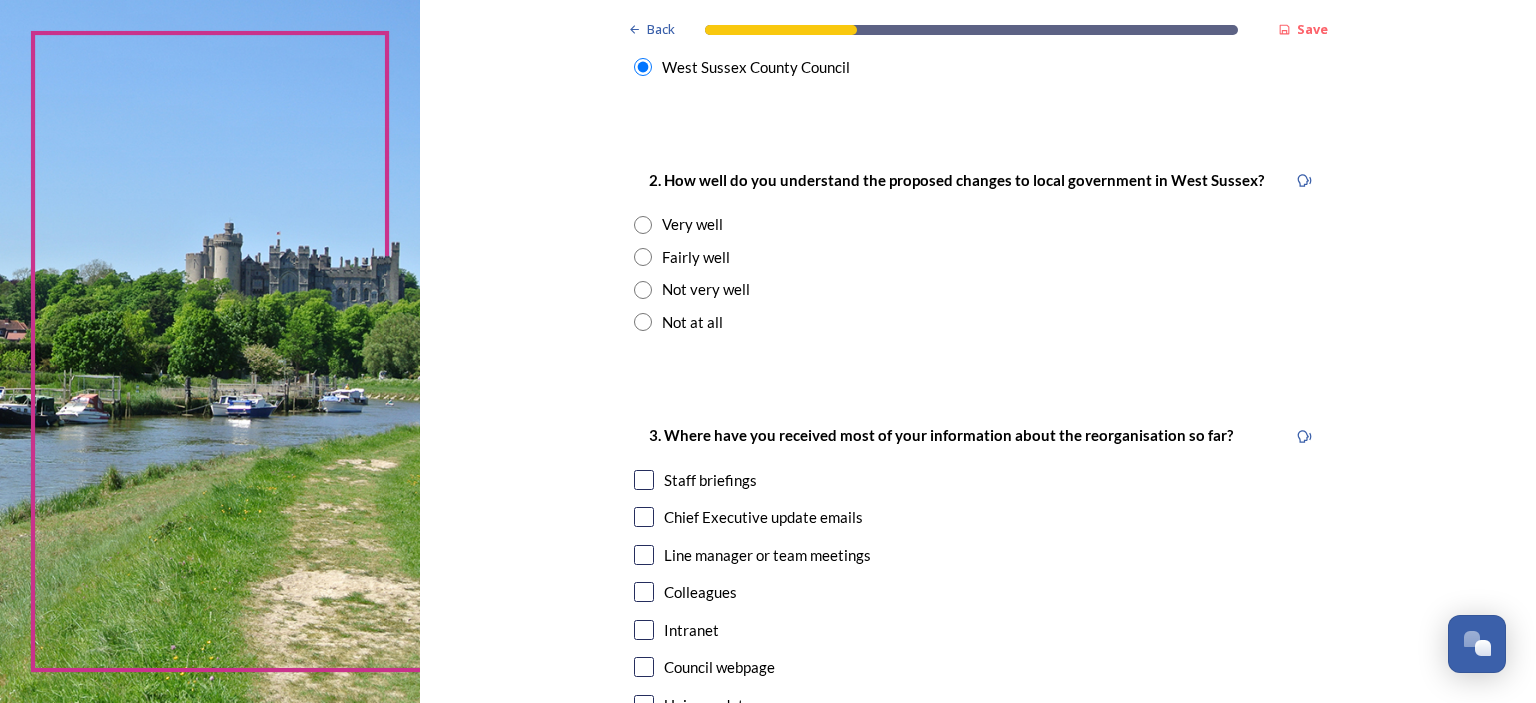 click on "Fairly well" at bounding box center [696, 257] 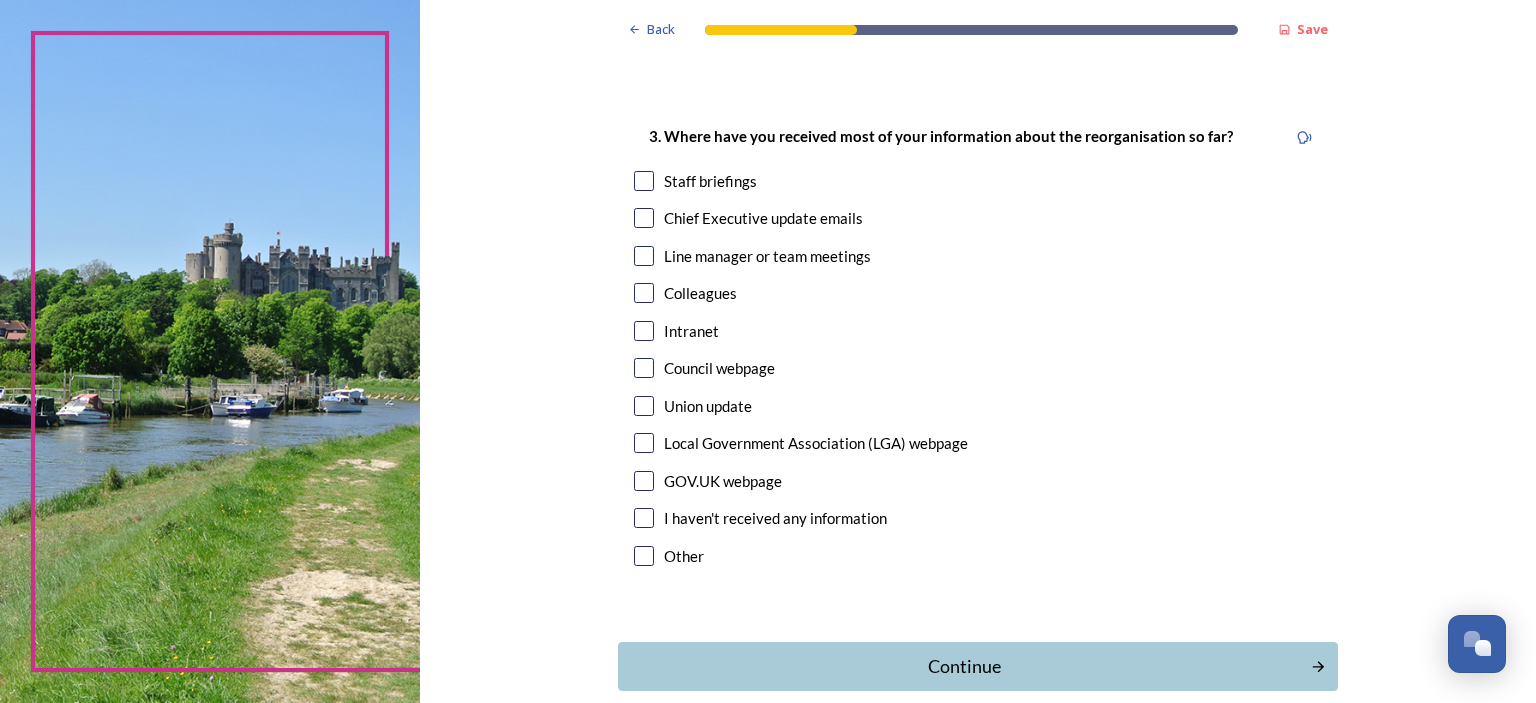 scroll, scrollTop: 1000, scrollLeft: 0, axis: vertical 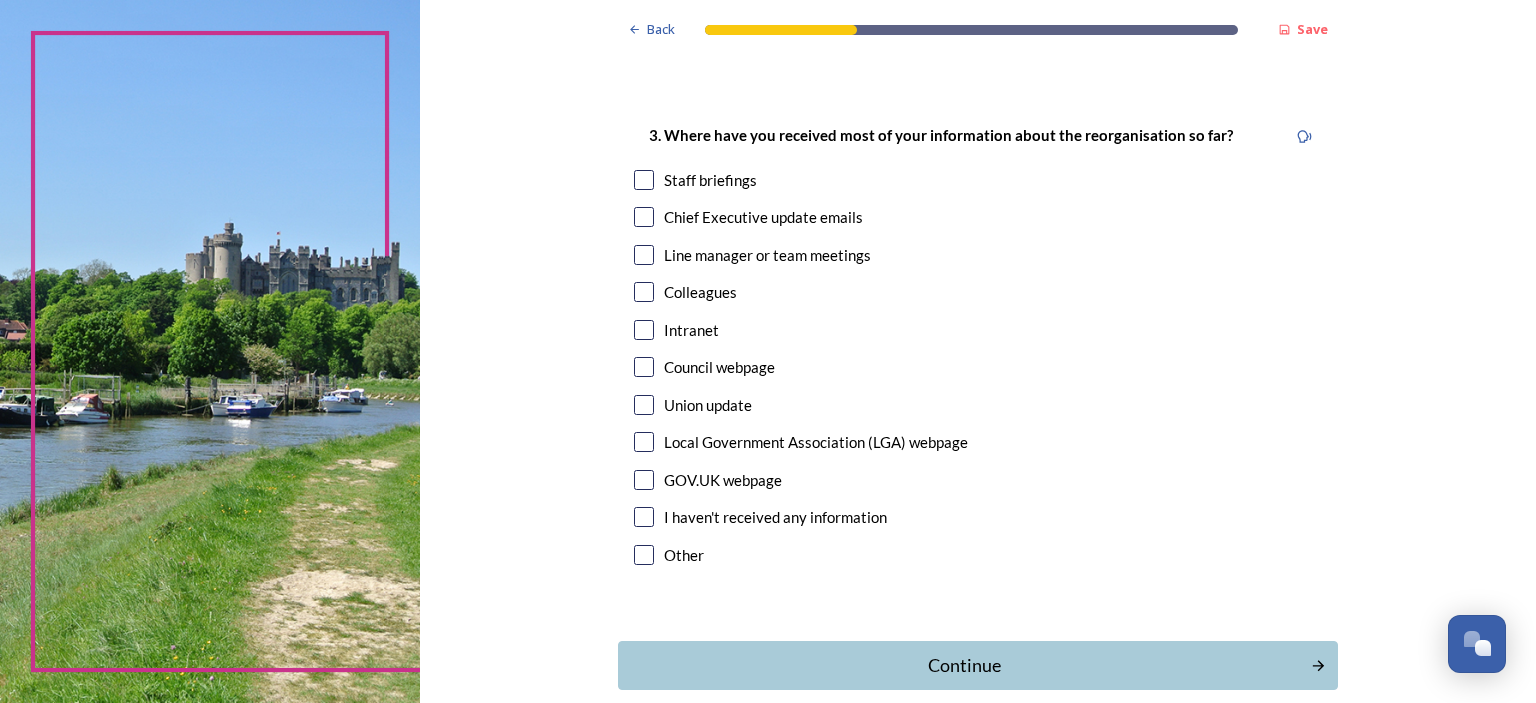 click on "Staff briefings" at bounding box center [710, 180] 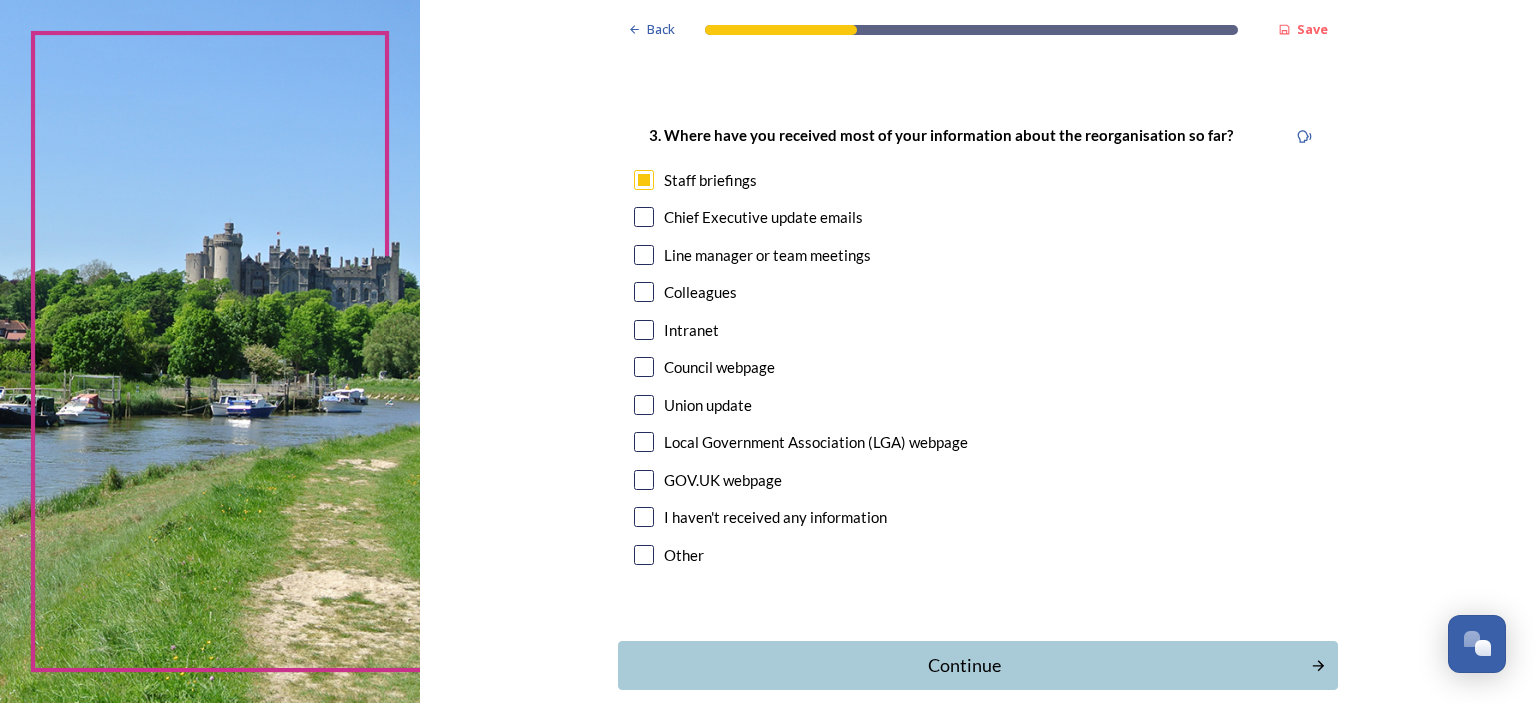 checkbox on "true" 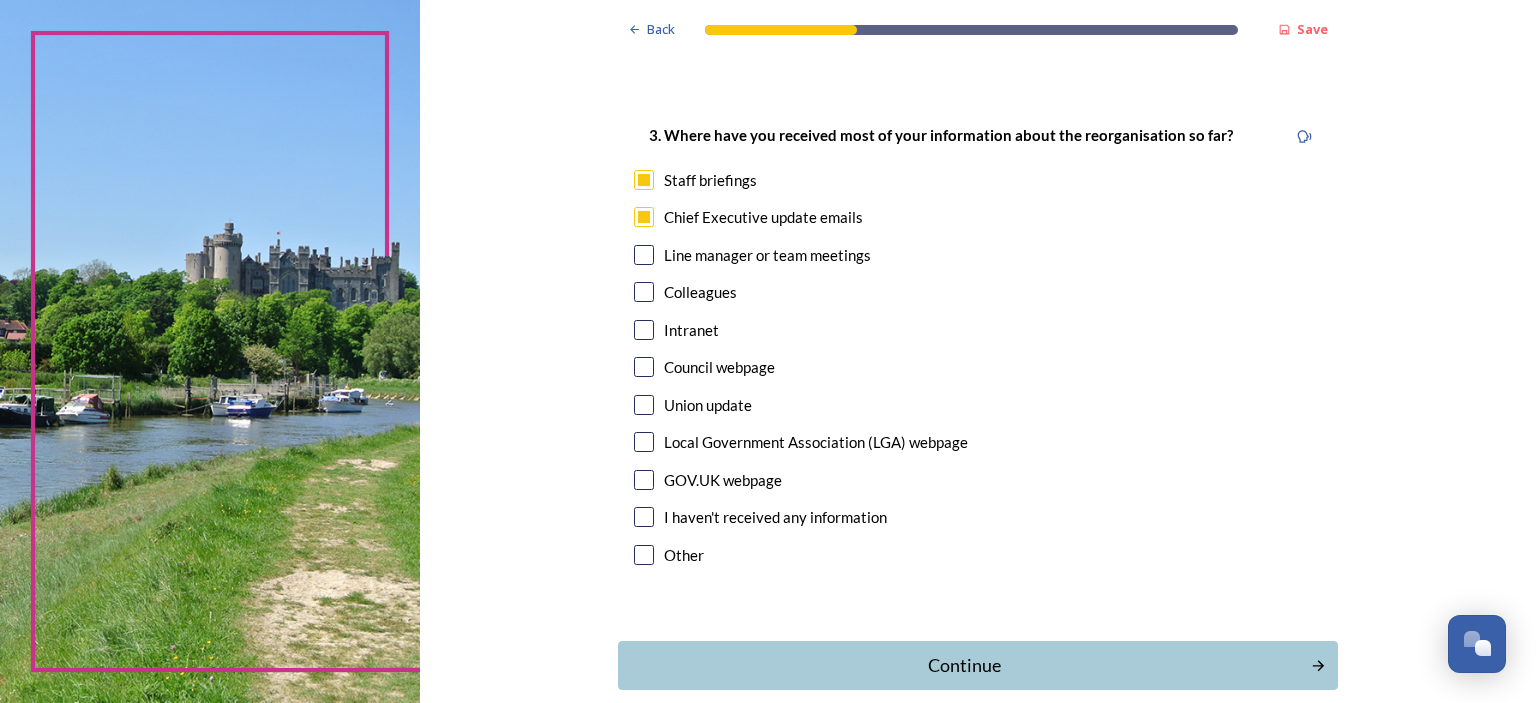 checkbox on "true" 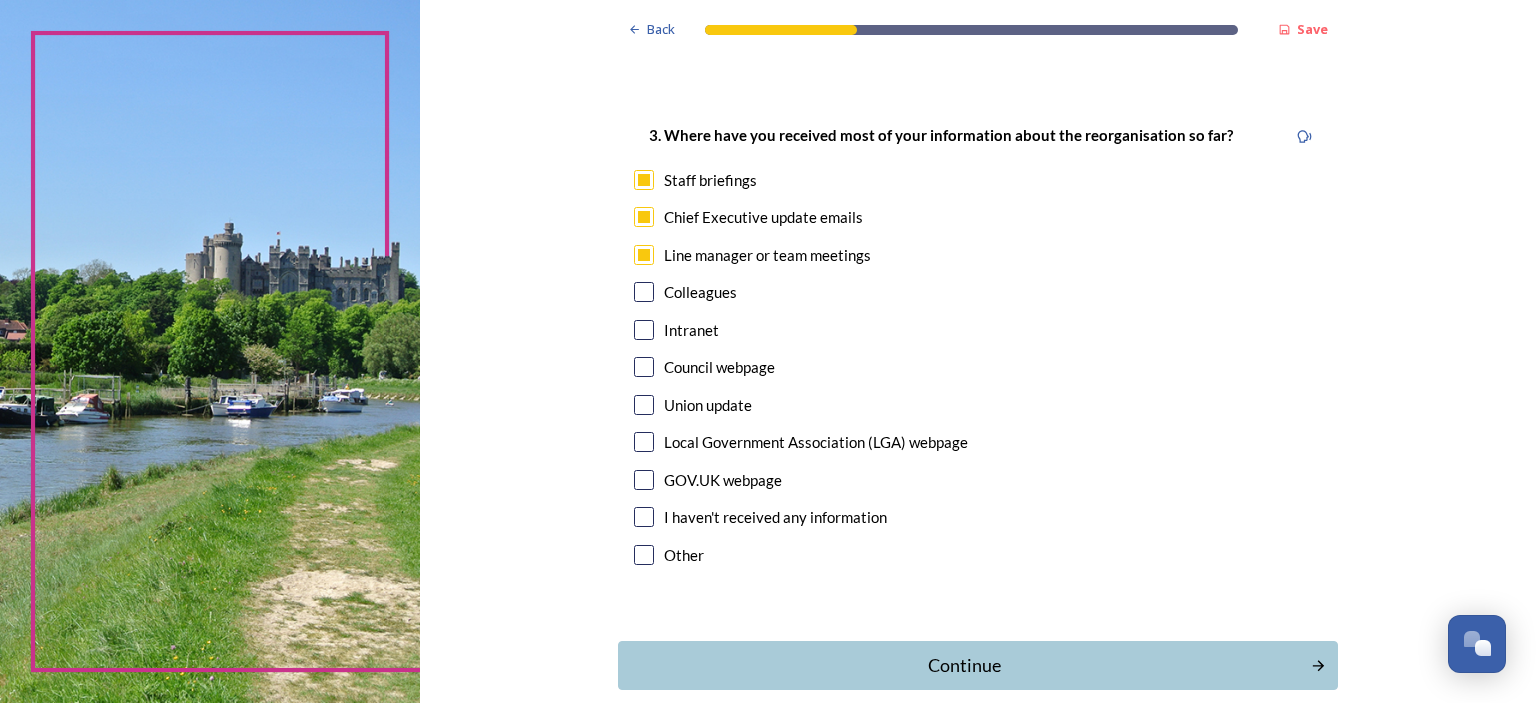 checkbox on "true" 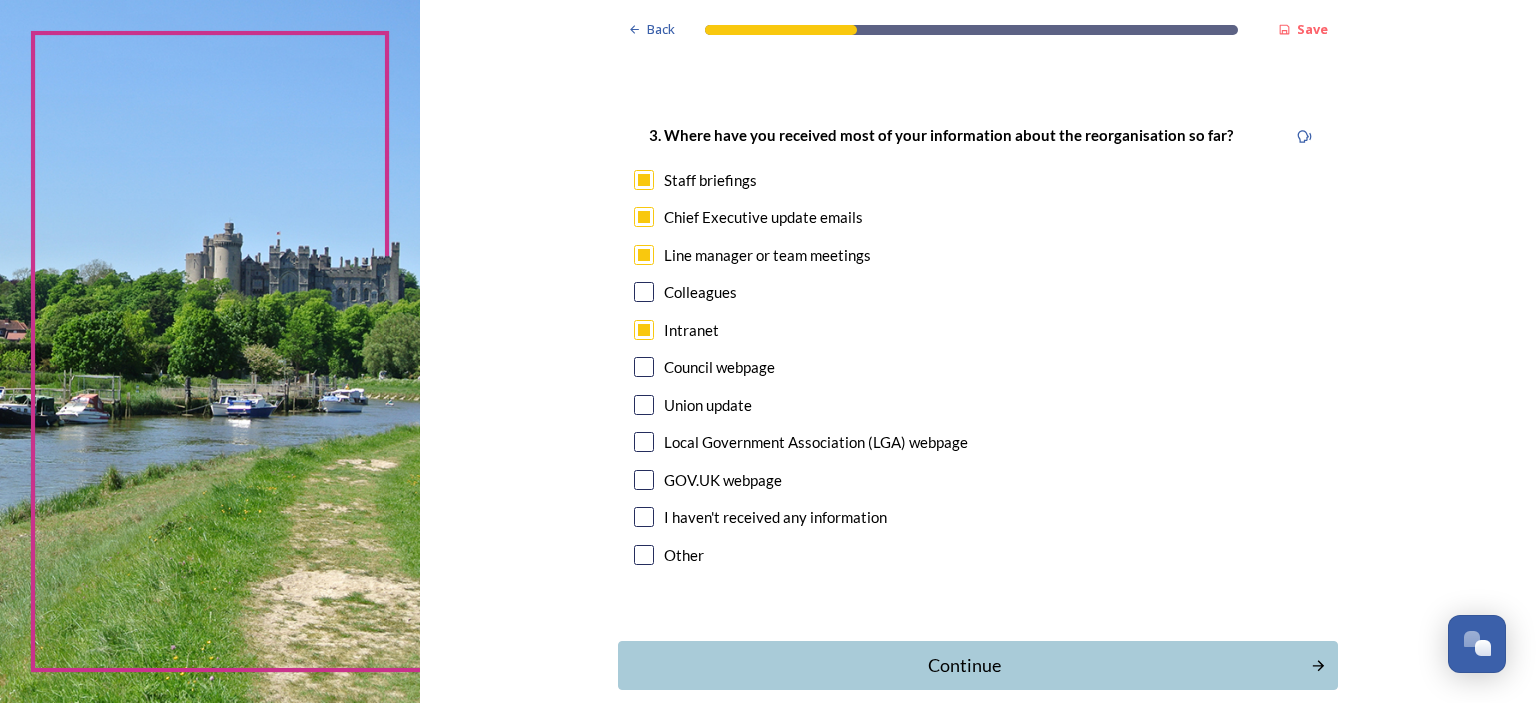 click on "Colleagues" at bounding box center (700, 292) 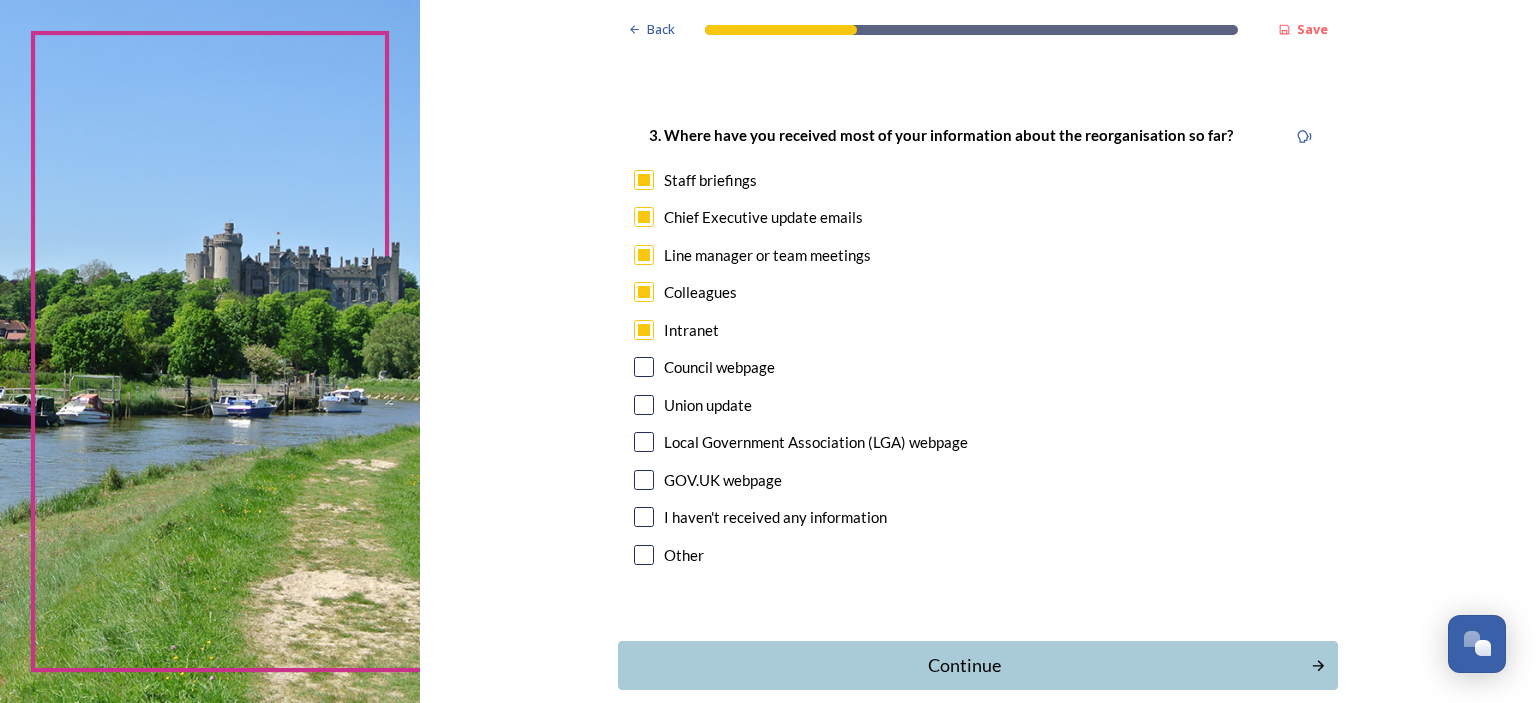 checkbox on "true" 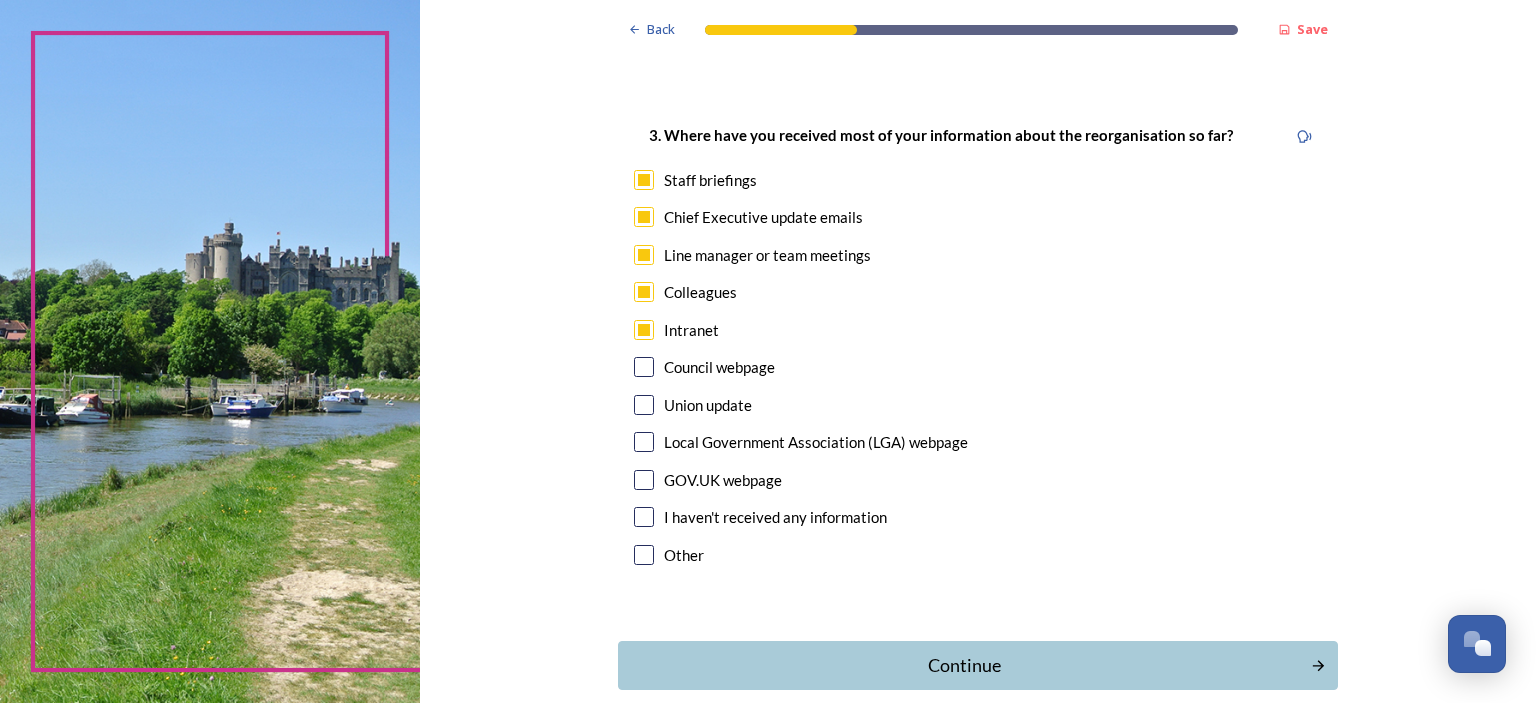 click on "Council webpage" at bounding box center [719, 367] 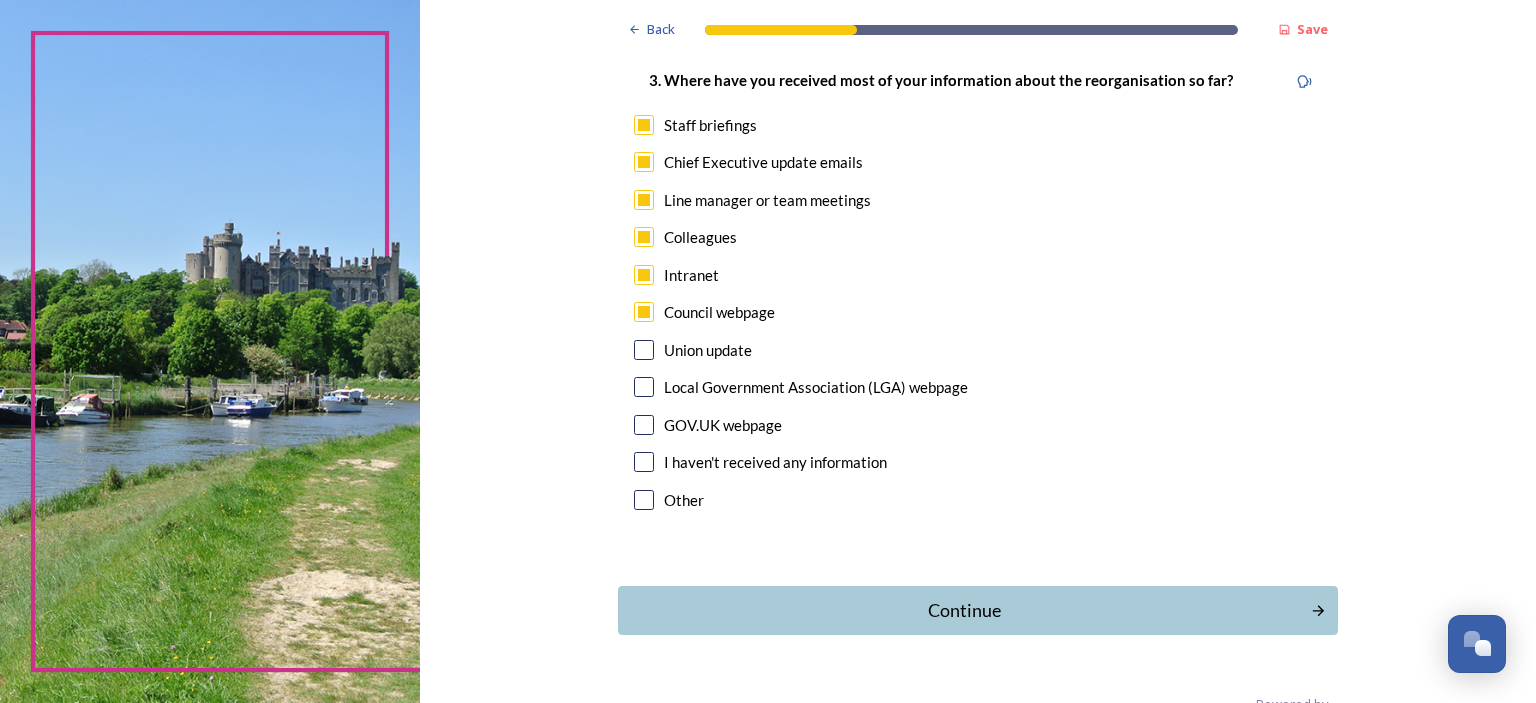 scroll, scrollTop: 1102, scrollLeft: 0, axis: vertical 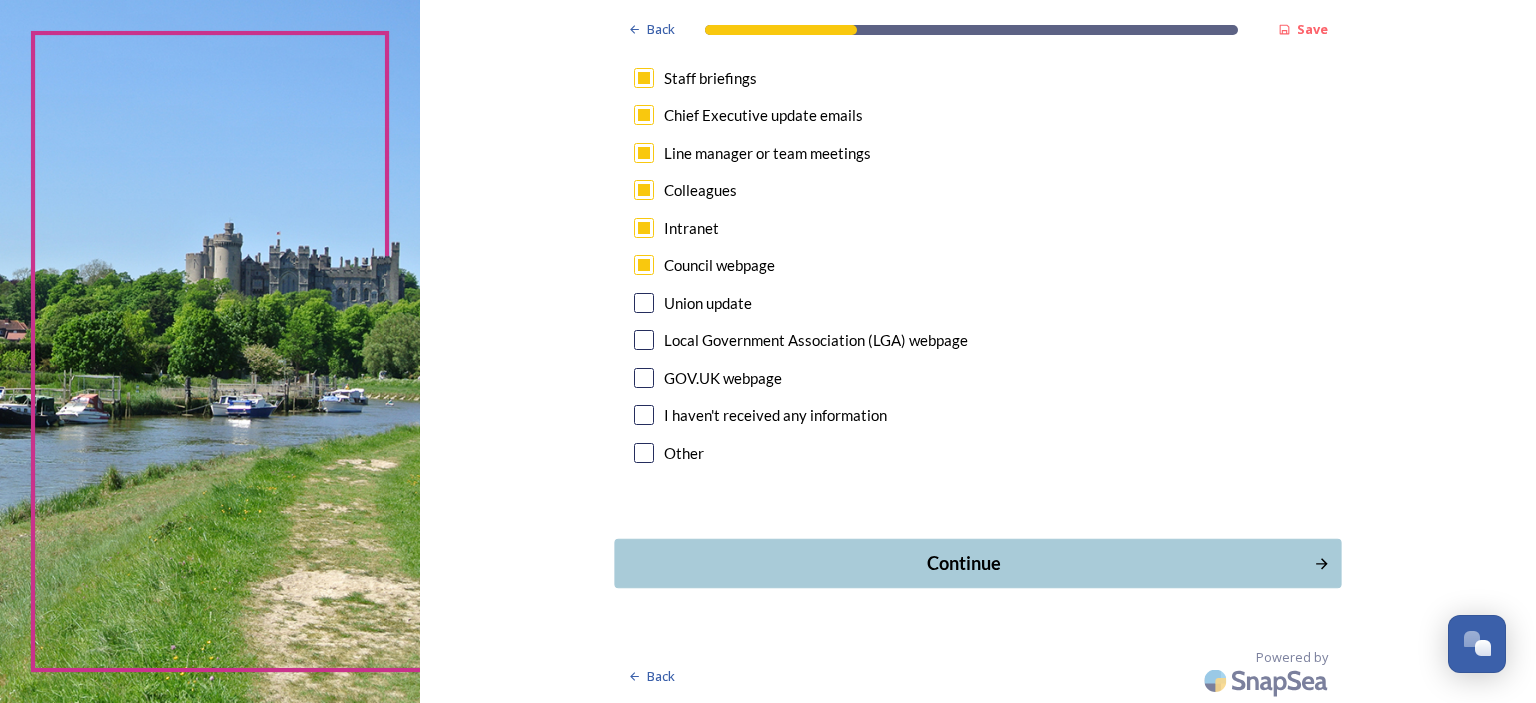 click on "Continue" at bounding box center [964, 563] 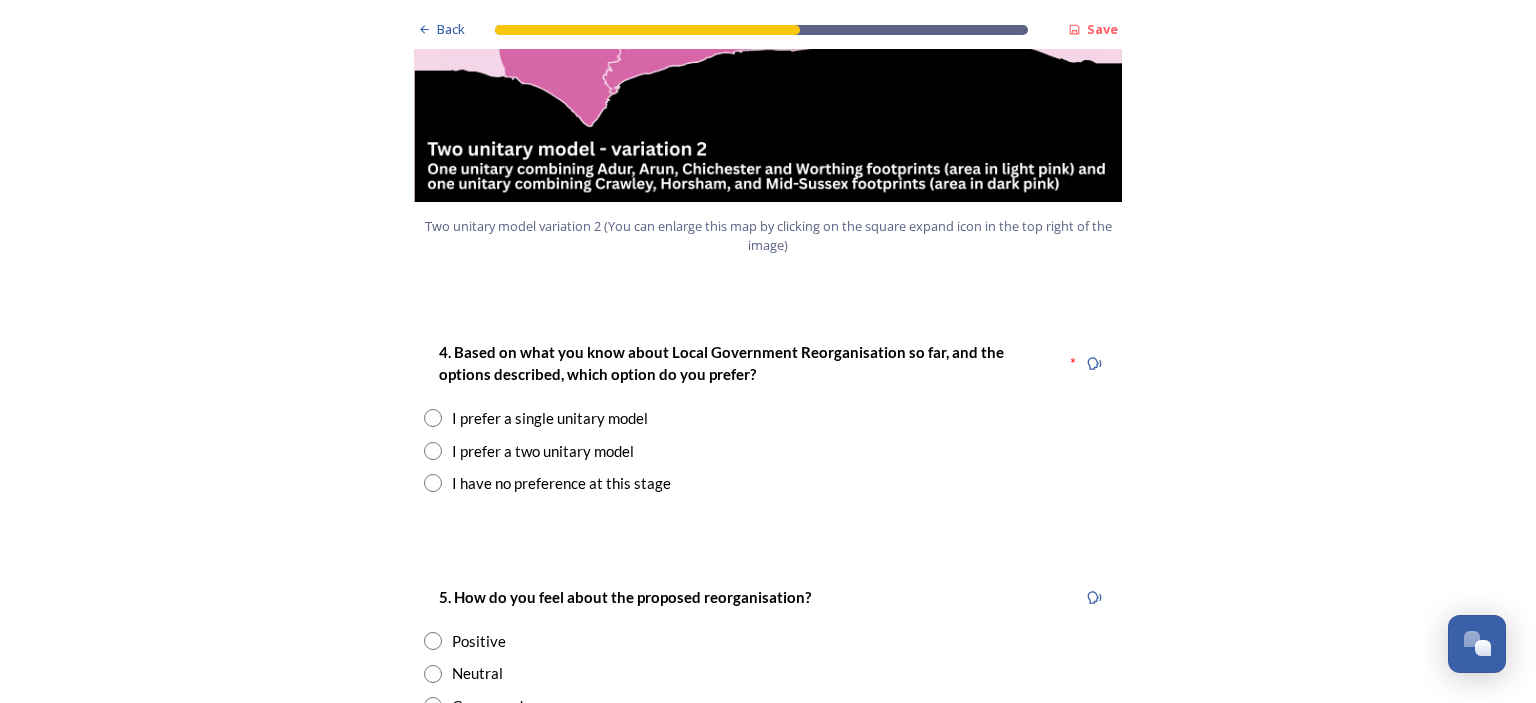 scroll, scrollTop: 2400, scrollLeft: 0, axis: vertical 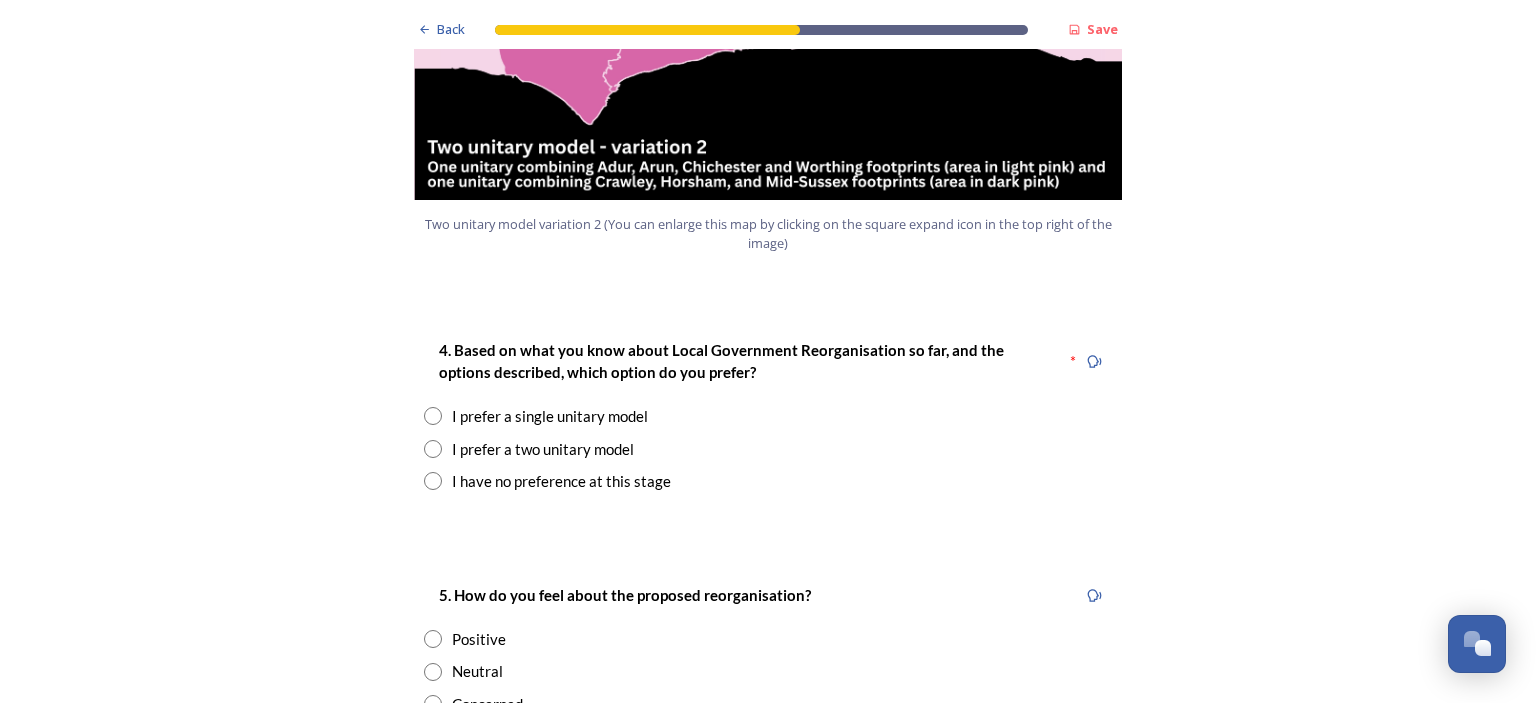 click on "I prefer a single unitary model" at bounding box center (550, 416) 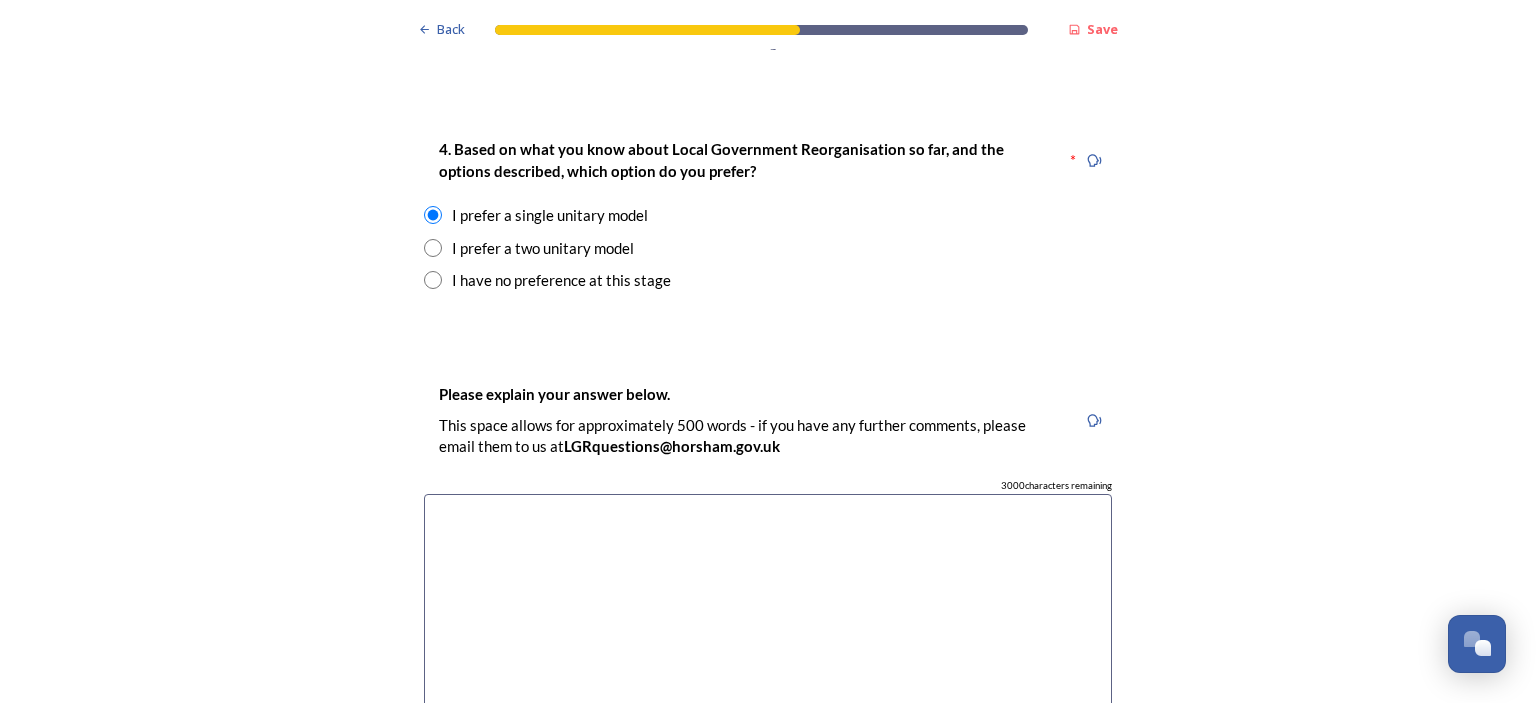 scroll, scrollTop: 2686, scrollLeft: 0, axis: vertical 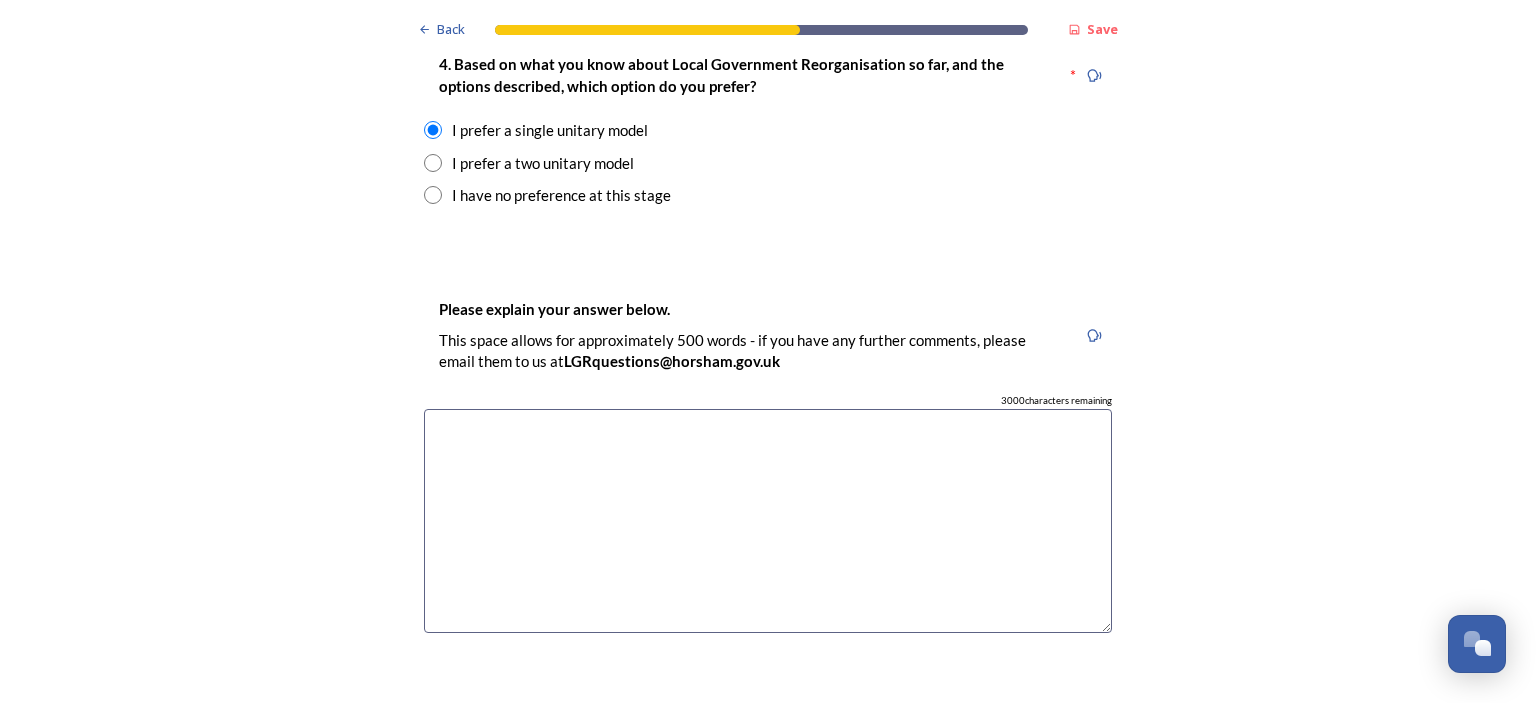 click at bounding box center [768, 521] 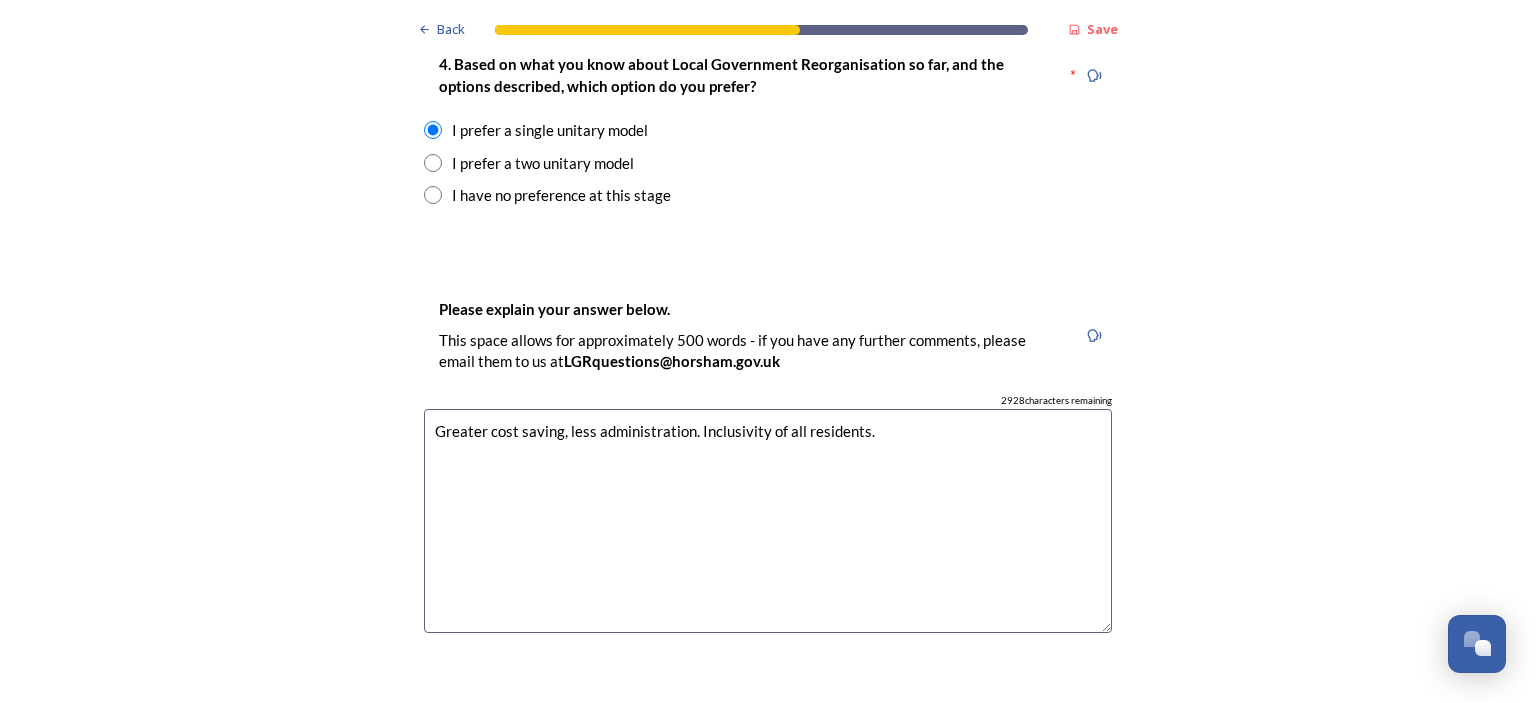 scroll, scrollTop: 3186, scrollLeft: 0, axis: vertical 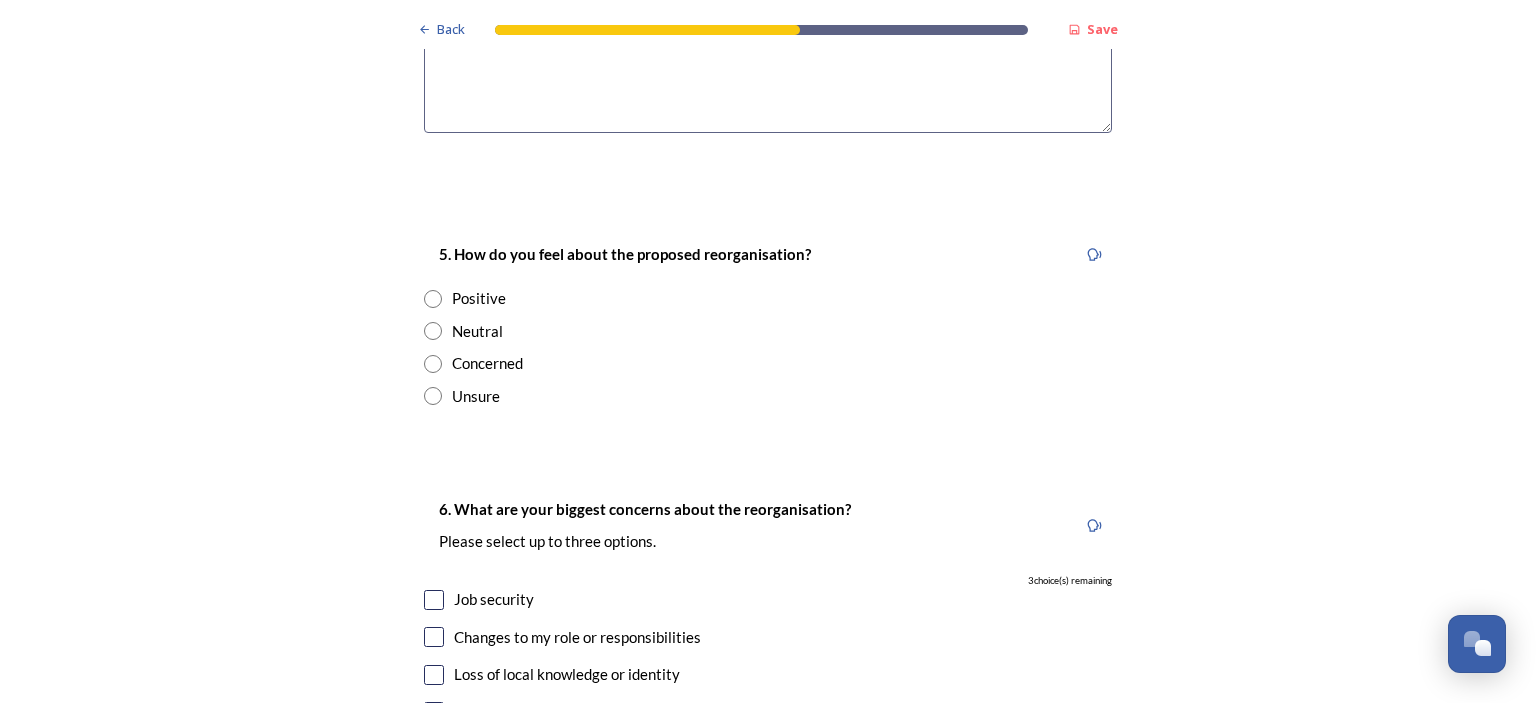type on "Greater cost saving, less administration. Inclusivity of all residents." 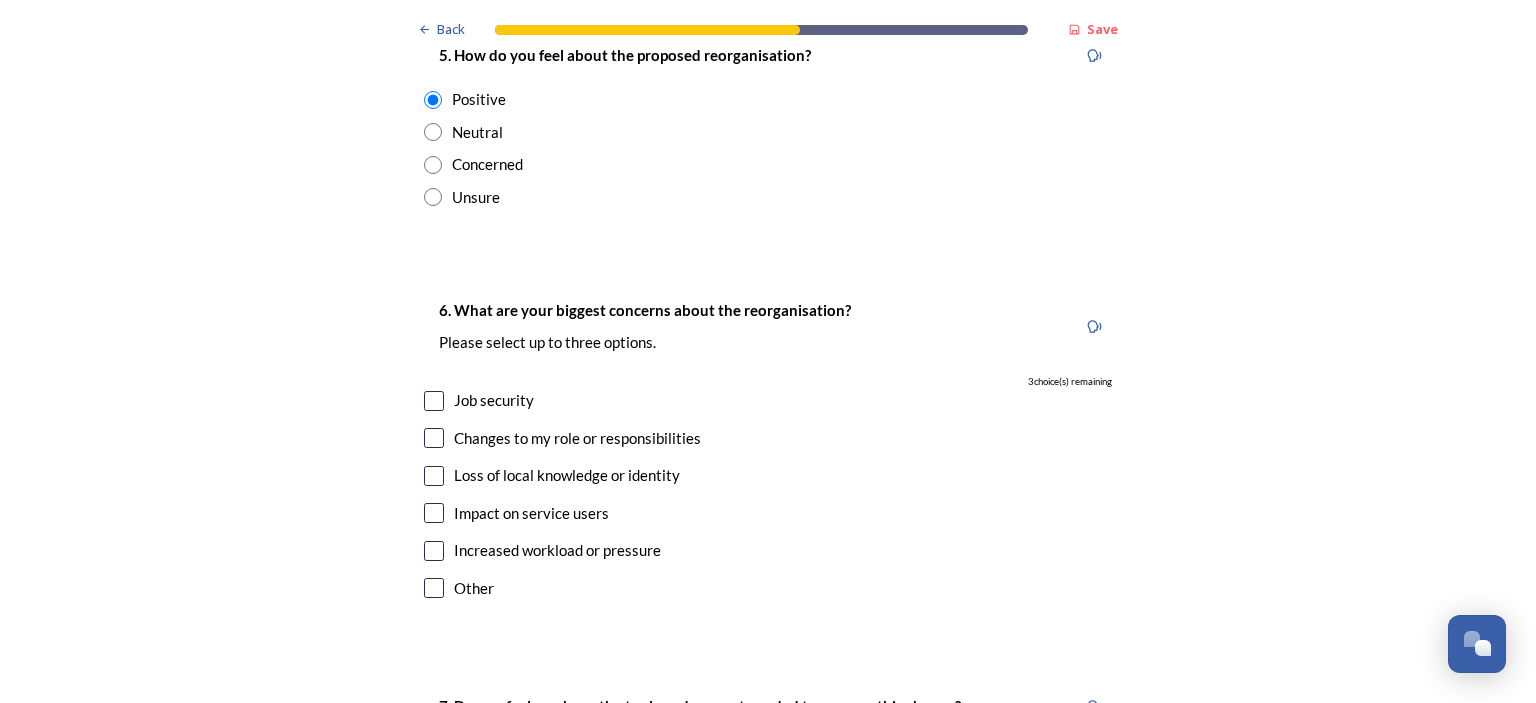 scroll, scrollTop: 3386, scrollLeft: 0, axis: vertical 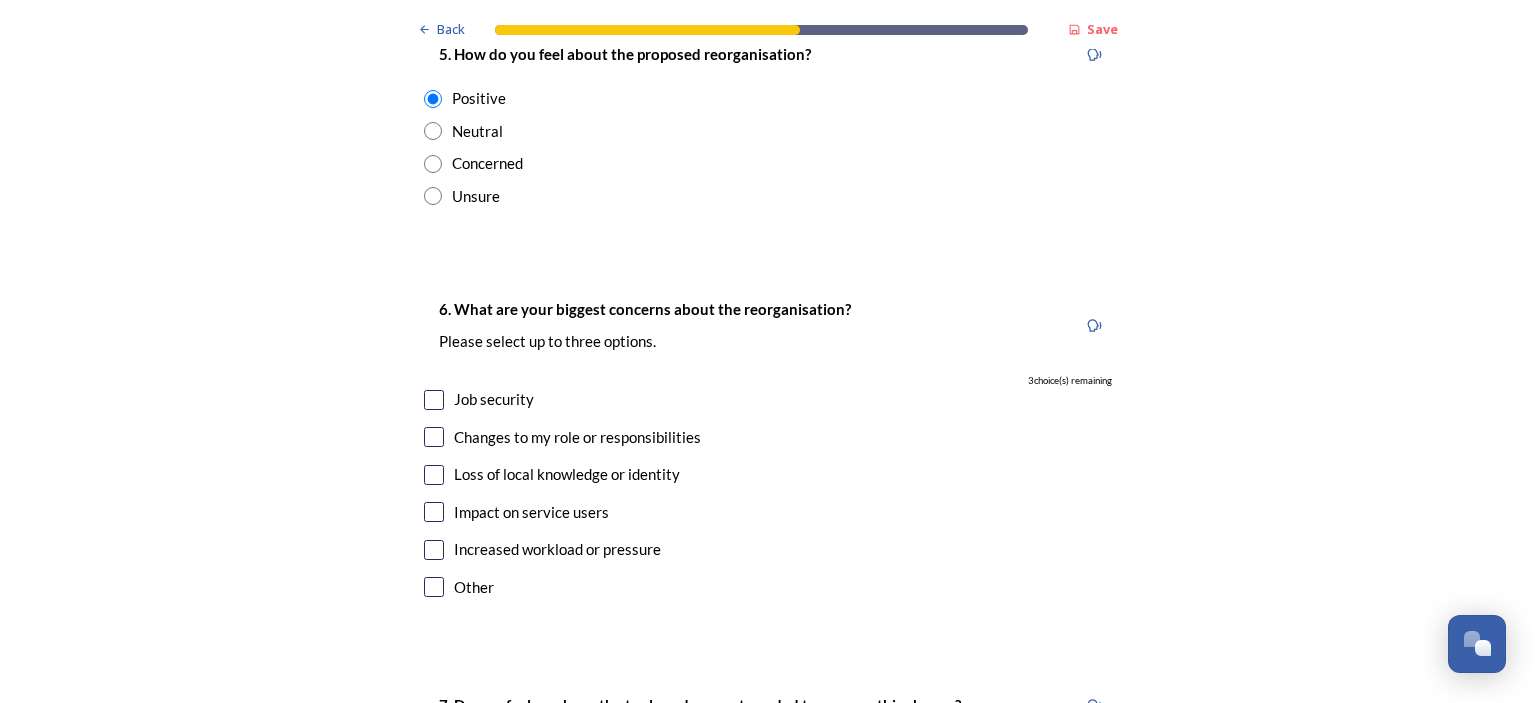 click on "Job security" at bounding box center [494, 399] 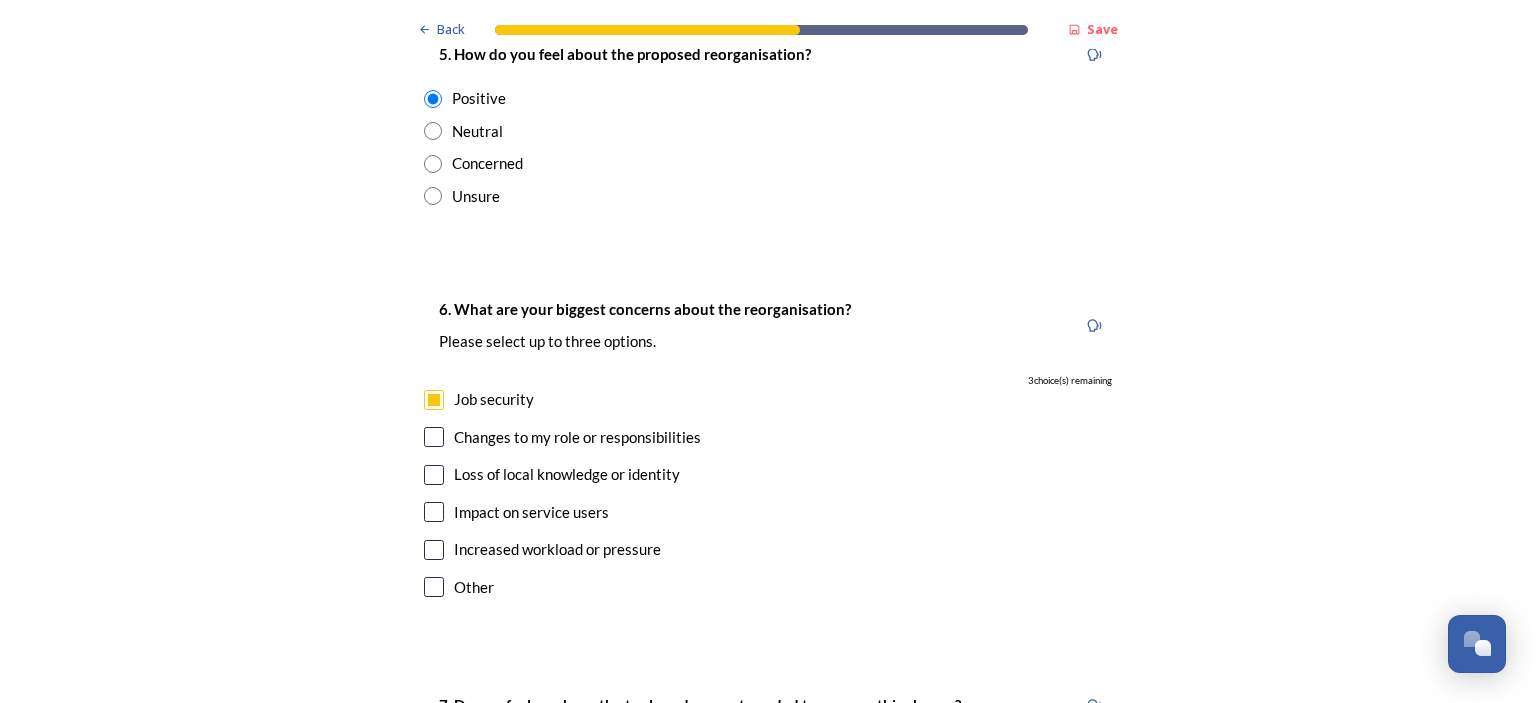 checkbox on "true" 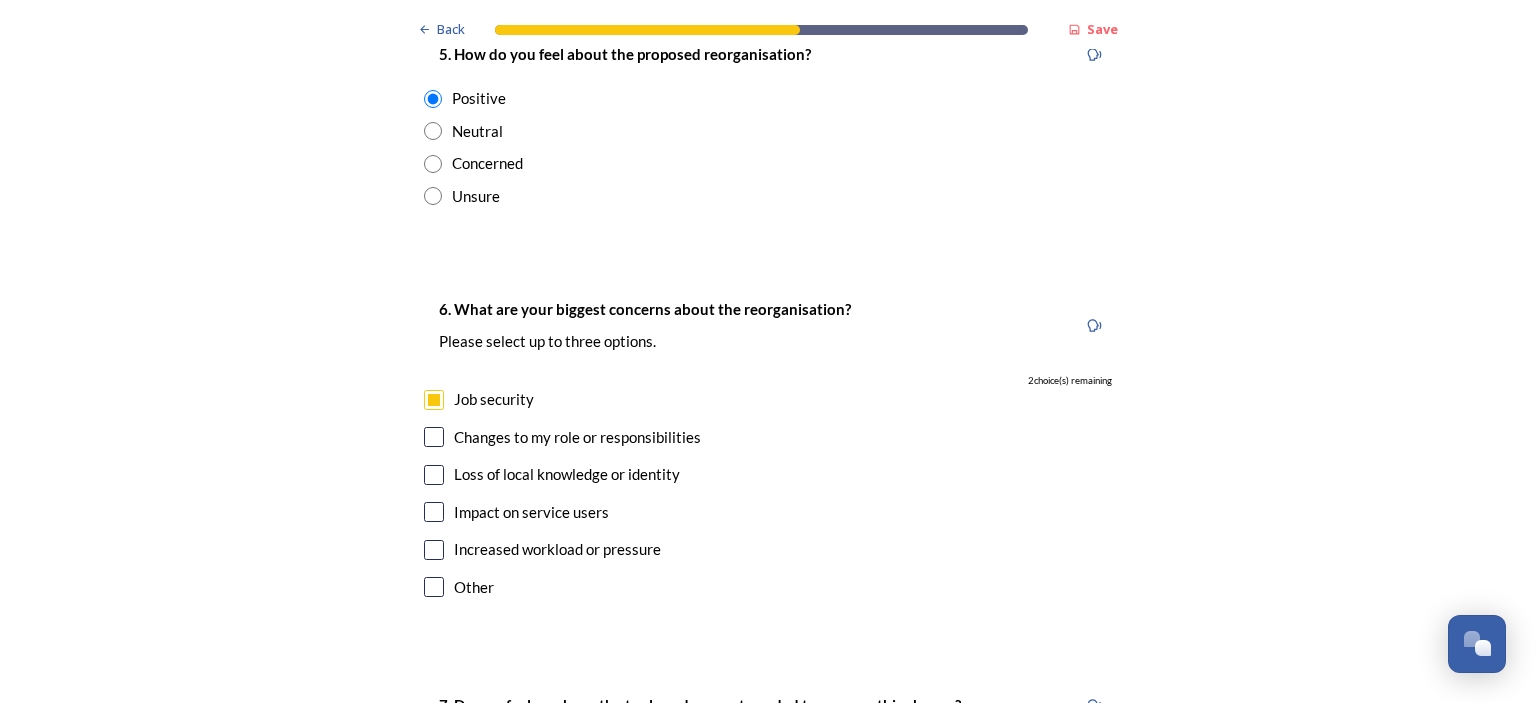 scroll, scrollTop: 3586, scrollLeft: 0, axis: vertical 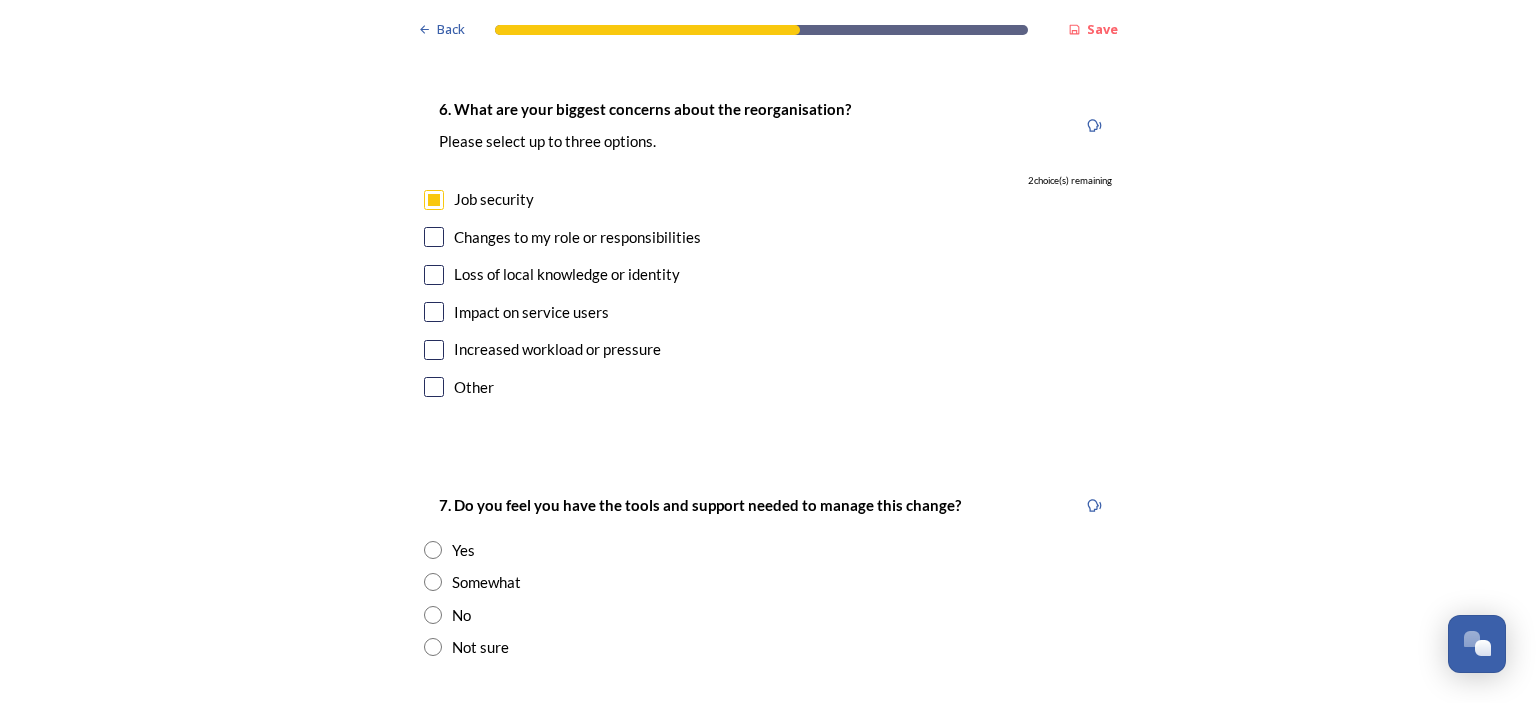 click on "Changes to my role or responsibilities" at bounding box center (577, 237) 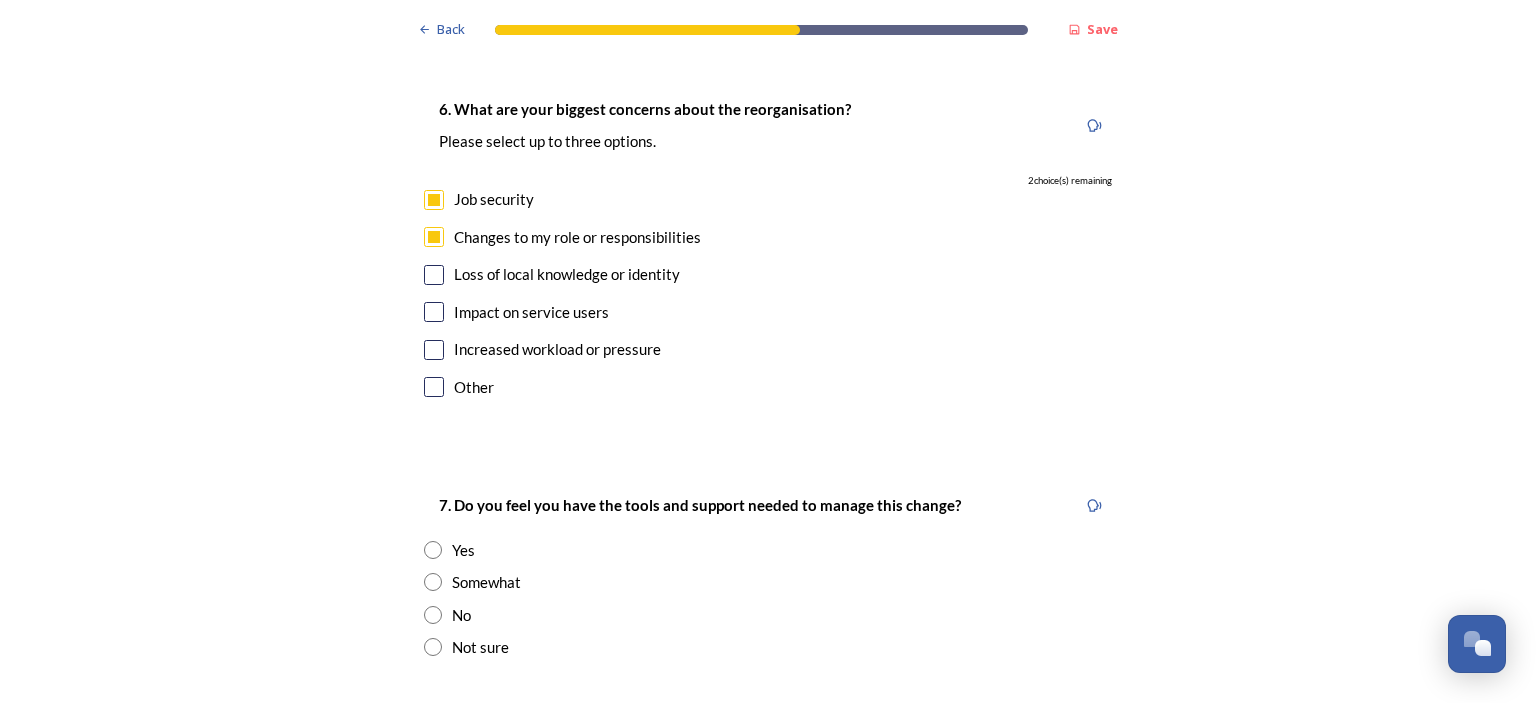 checkbox on "true" 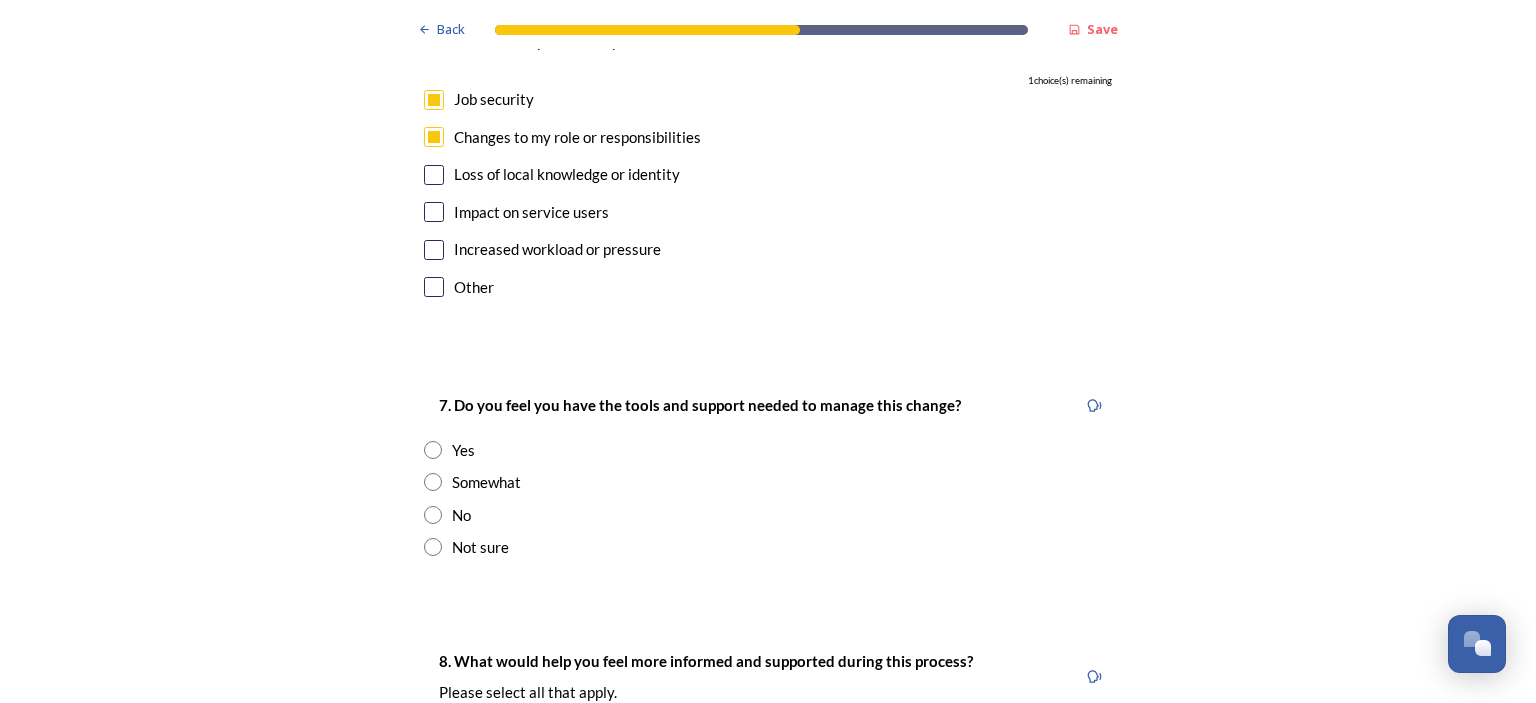 scroll, scrollTop: 3886, scrollLeft: 0, axis: vertical 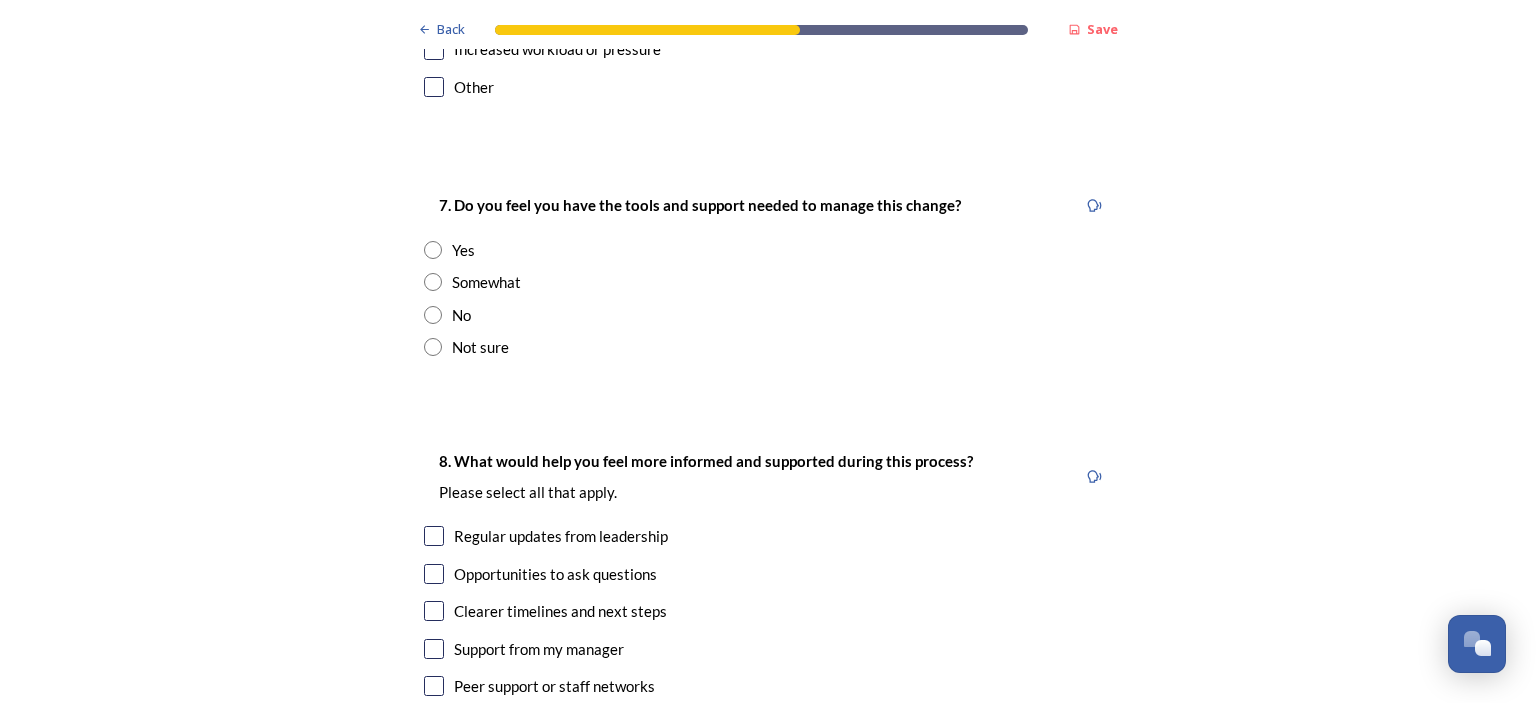click on "7. Do you feel you have the tools and support needed to manage this change? Yes Somewhat No Not sure" at bounding box center (768, 275) 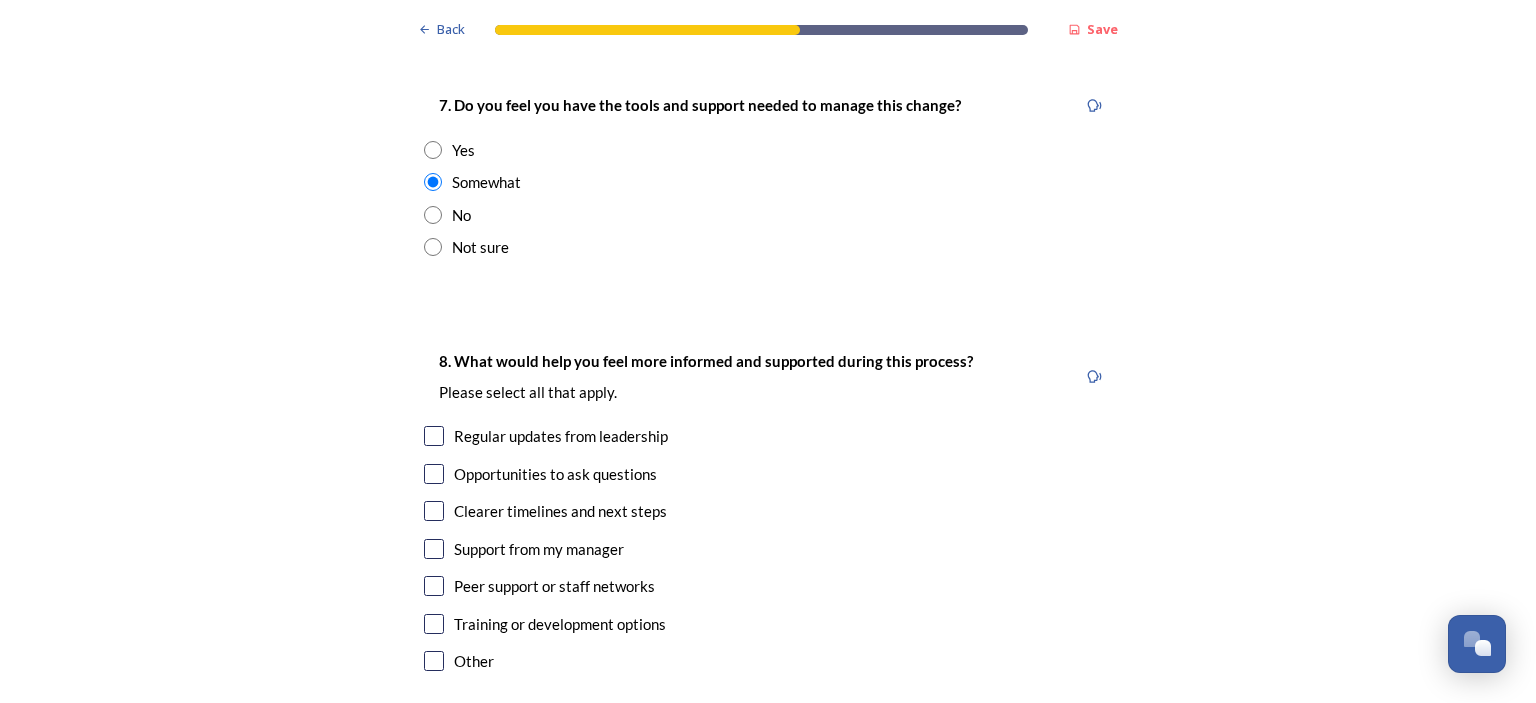 scroll, scrollTop: 4086, scrollLeft: 0, axis: vertical 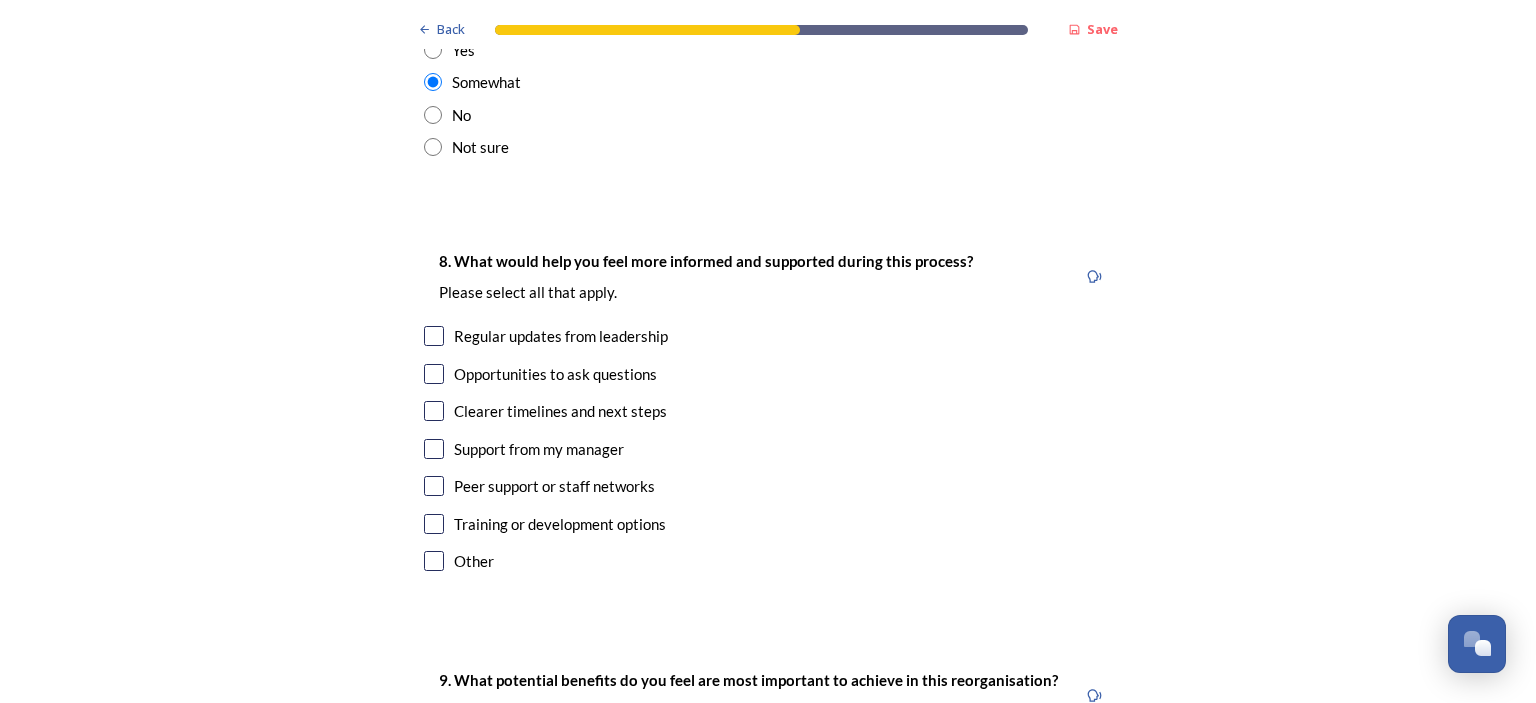 click on "Clearer timelines and next steps" at bounding box center (560, 411) 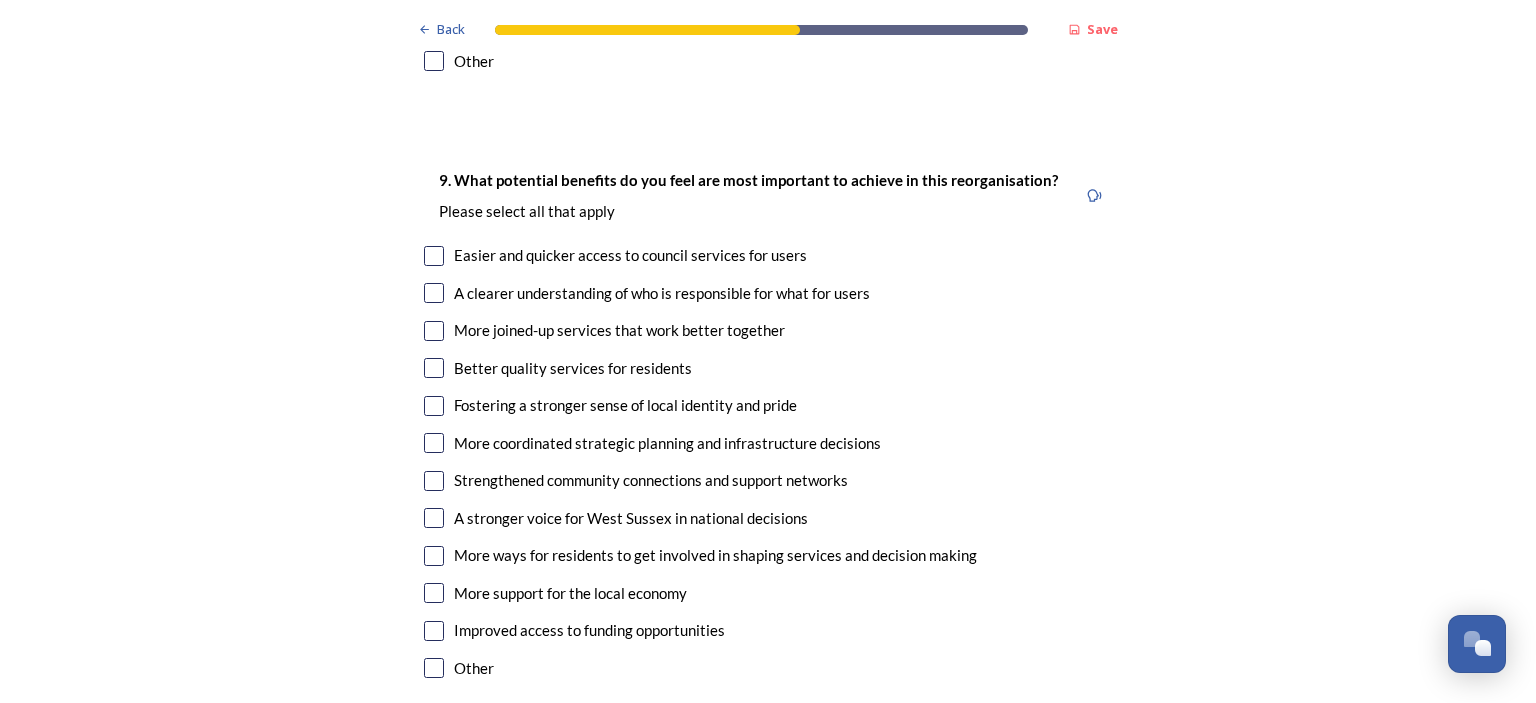 scroll, scrollTop: 4686, scrollLeft: 0, axis: vertical 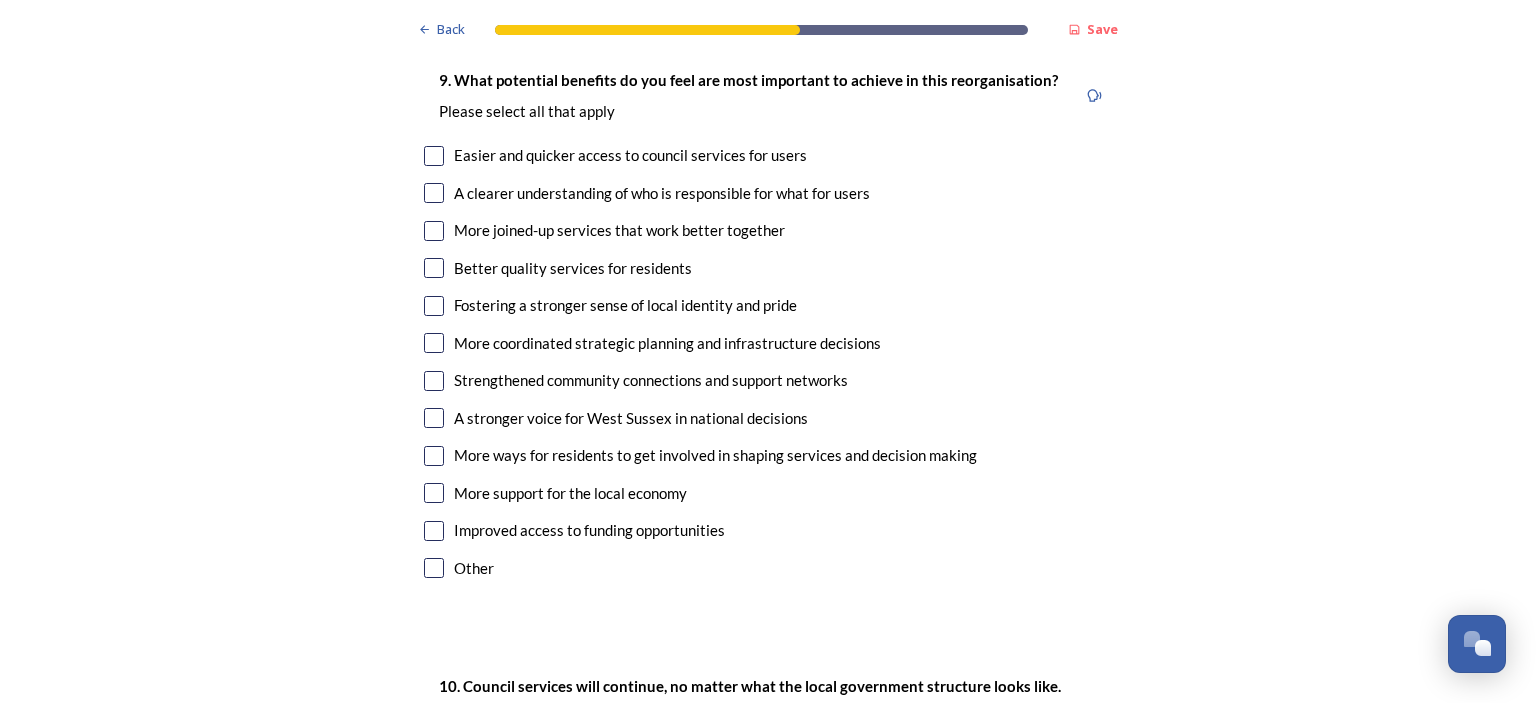 click on "Easier and quicker access to council services for users" at bounding box center [630, 155] 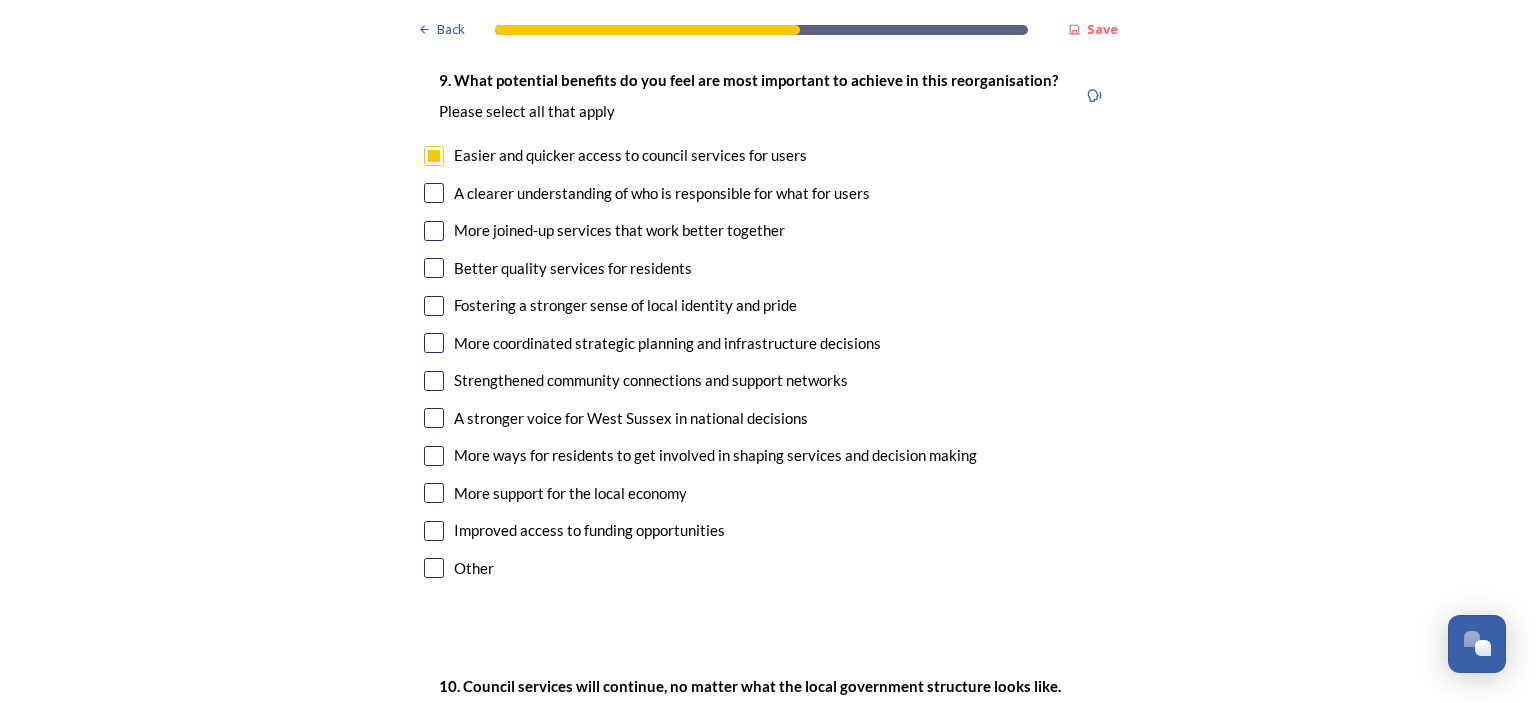 click on "A clearer understanding of who is responsible for what for users" at bounding box center [662, 193] 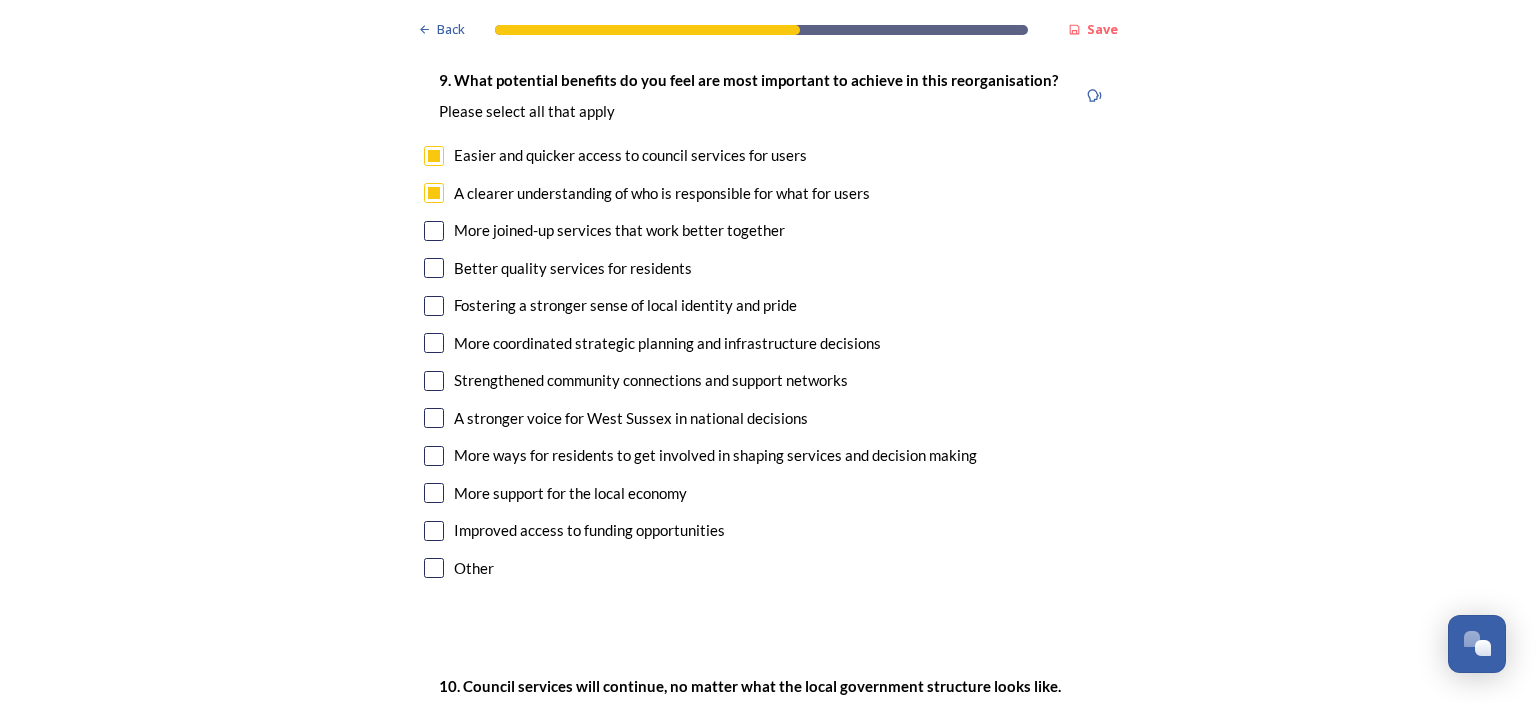 click on "9. What potential benefits do you feel are most important to achieve in this reorganisation? ﻿Please select all that apply Easier and quicker access to council services for users A clearer understanding of who is responsible for what for users More joined-up services that work better together Better quality services for residents Fostering a stronger sense of local identity and pride More coordinated strategic planning and infrastructure decisions  Strengthened community connections and support networks A stronger voice for [STATE] in national decisions More ways for residents to get involved in shaping services and decision making More support for the local economy Improved access to funding opportunities Other" at bounding box center [768, 326] 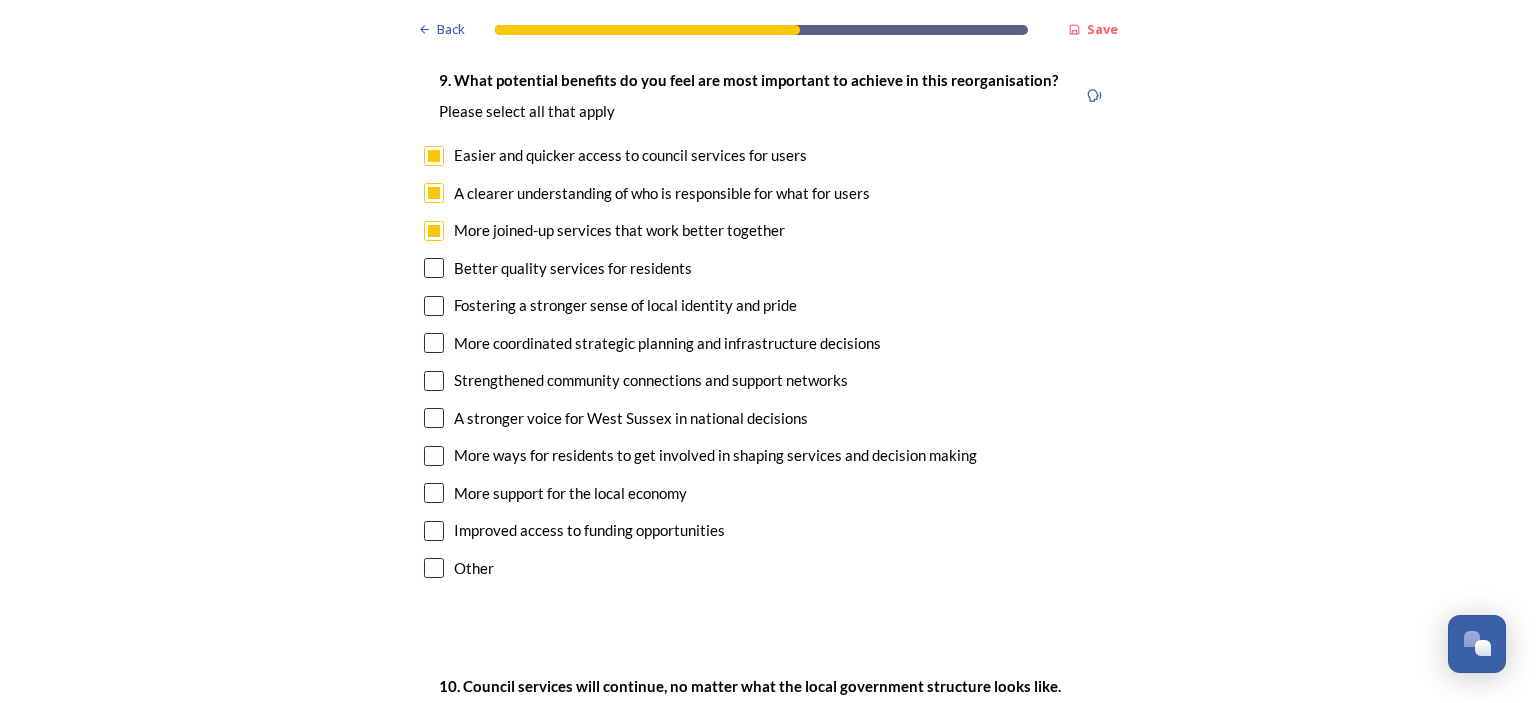 click on "Better quality services for residents" at bounding box center [573, 268] 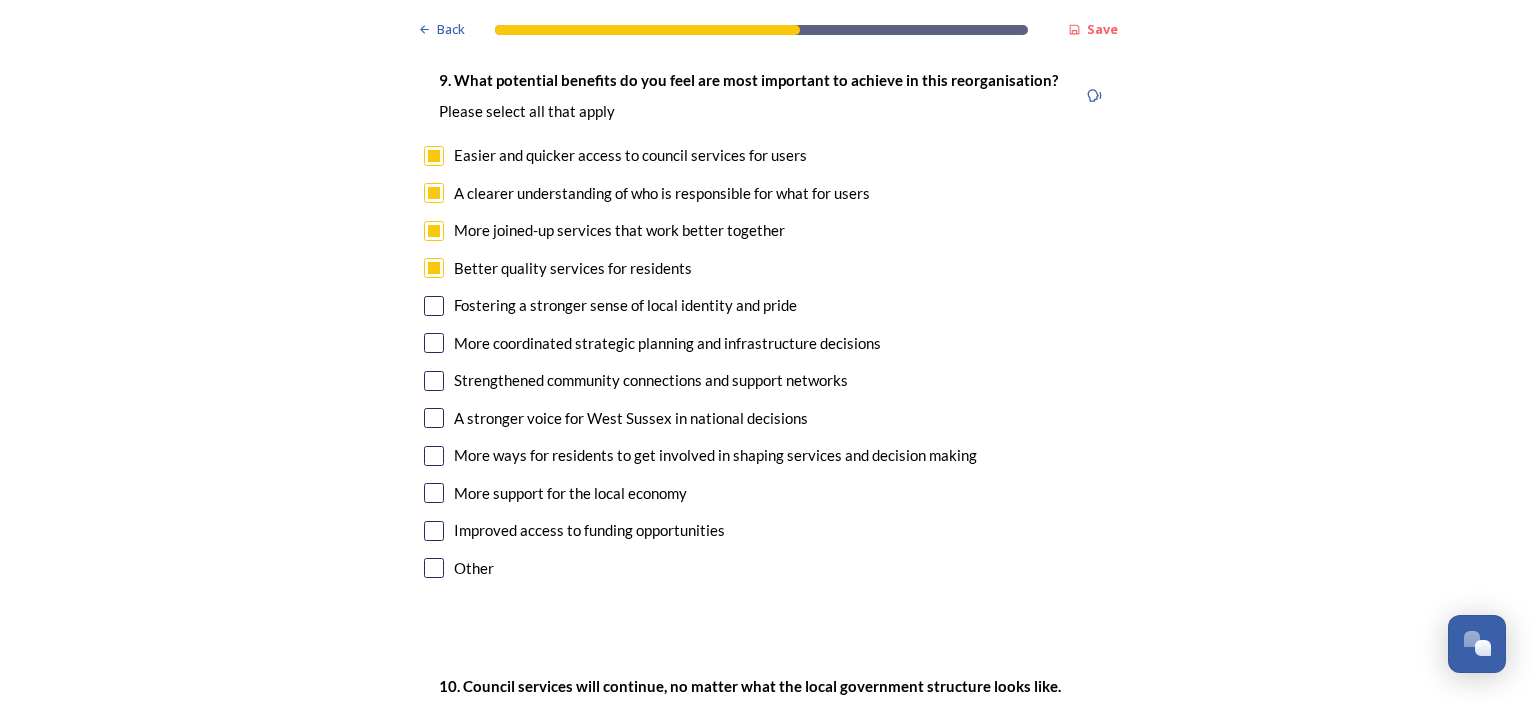 click on "More coordinated strategic planning and infrastructure decisions" at bounding box center (667, 343) 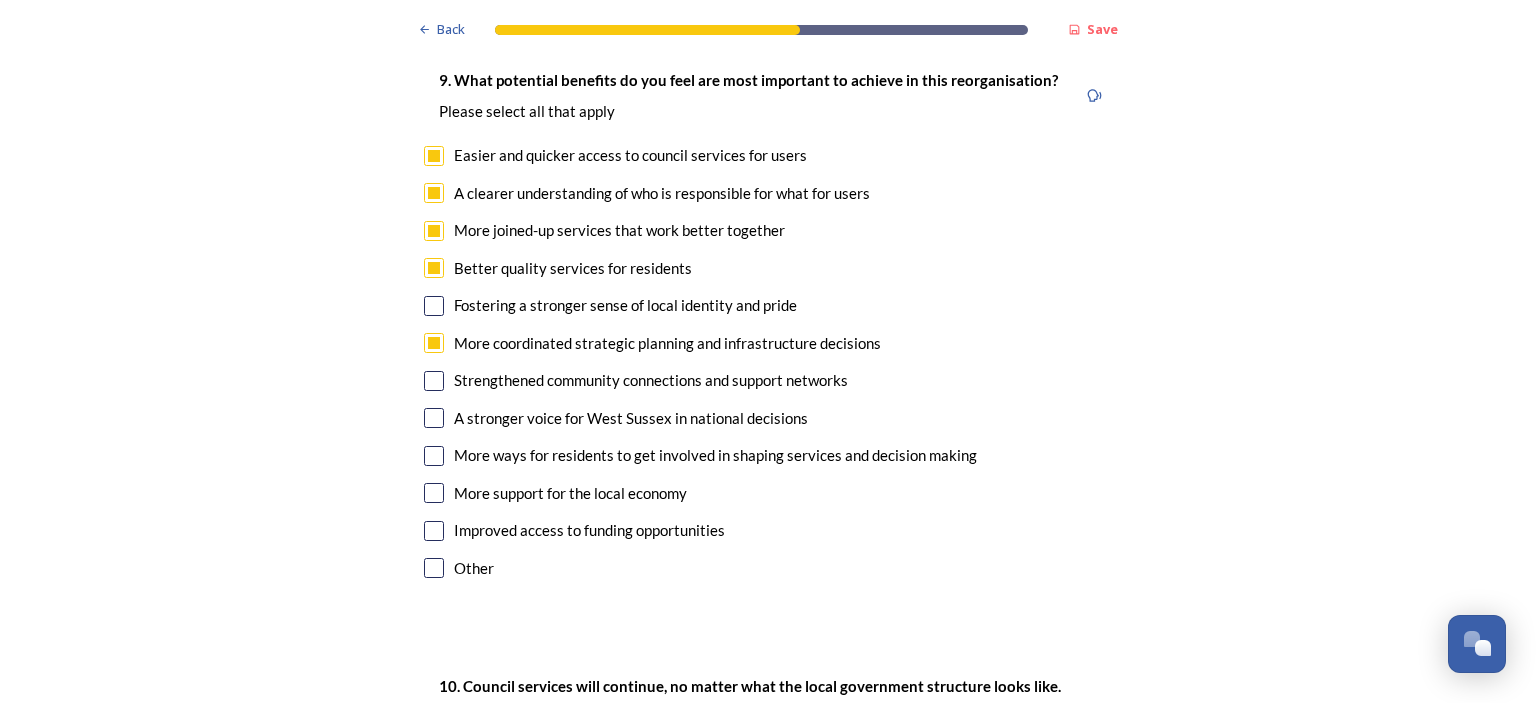 click on "Strengthened community connections and support networks" at bounding box center (651, 380) 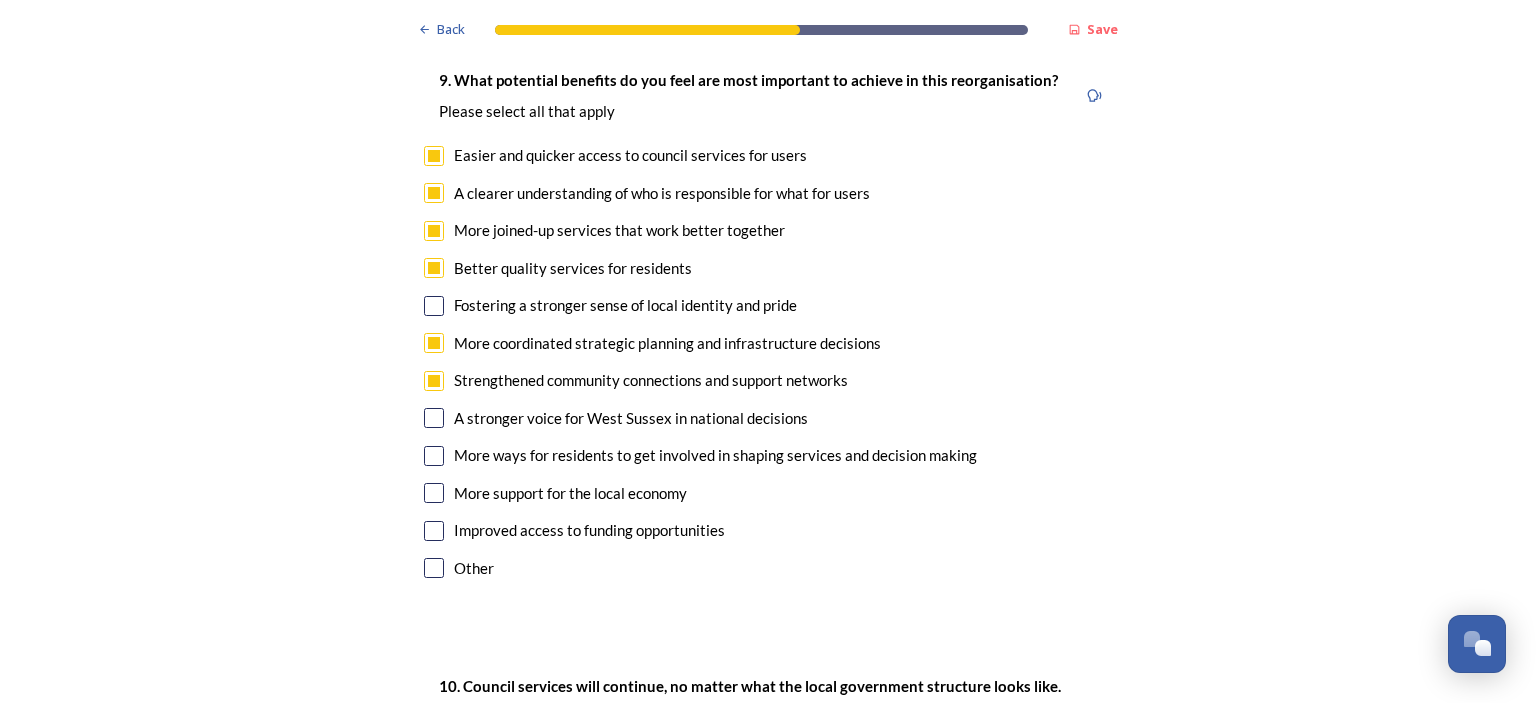 click on "A stronger voice for West Sussex in national decisions" at bounding box center (631, 418) 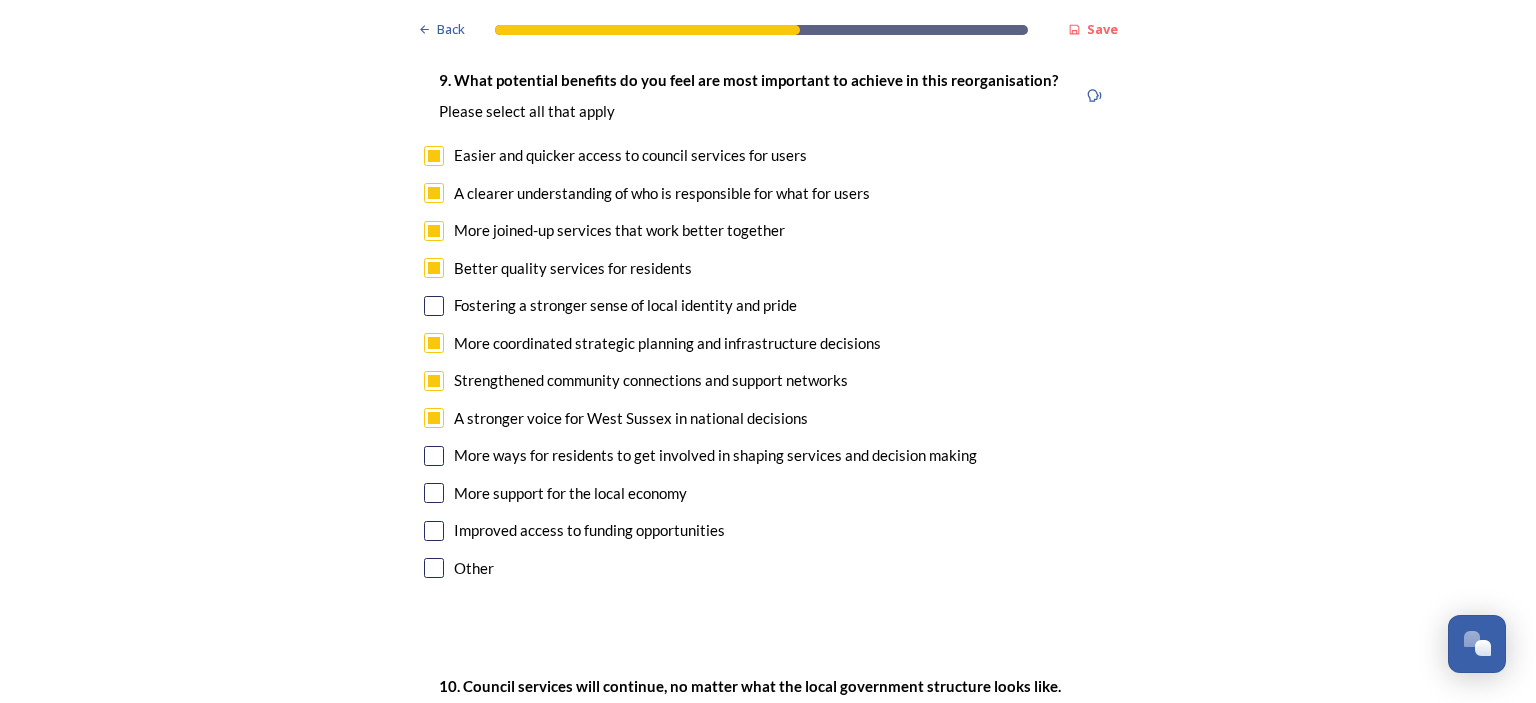 click on "More ways for residents to get involved in shaping services and decision making" at bounding box center (715, 455) 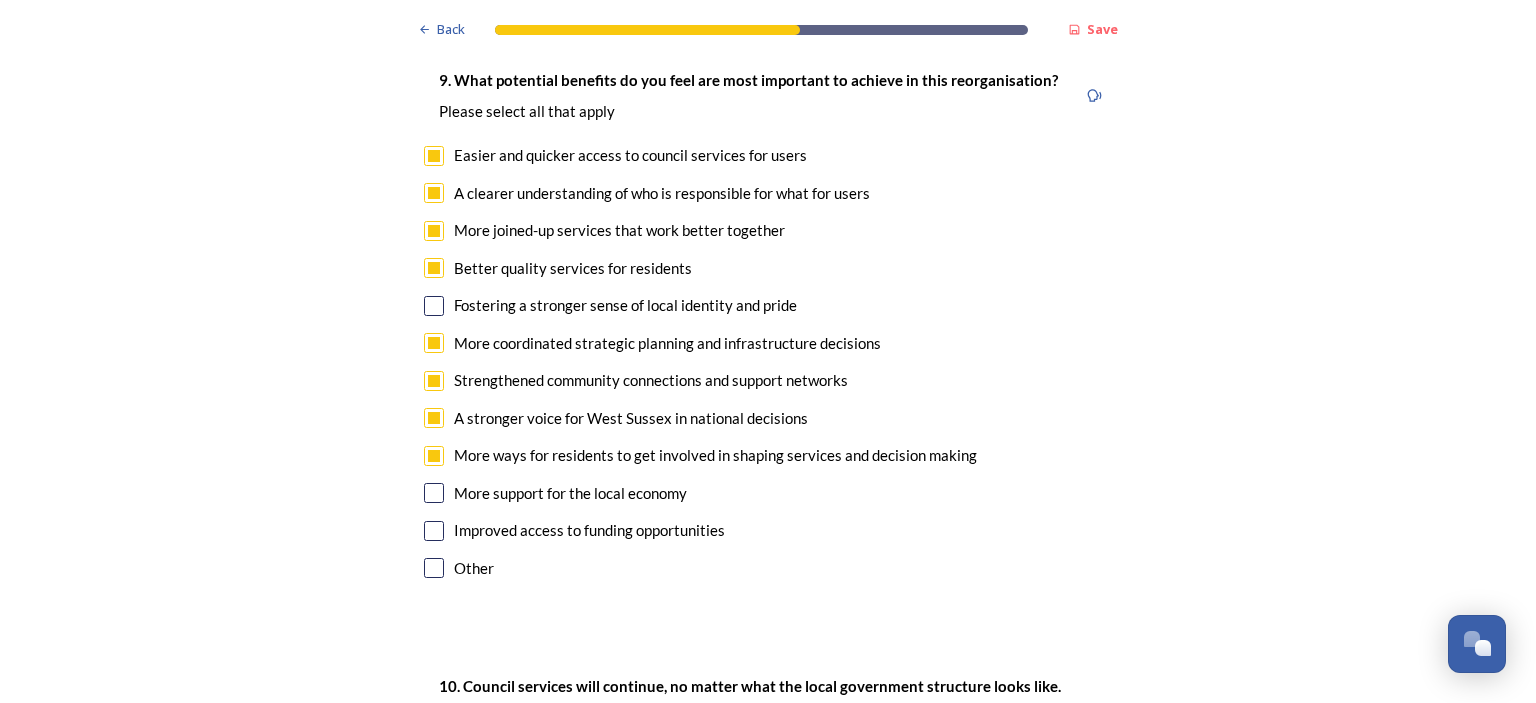 checkbox on "true" 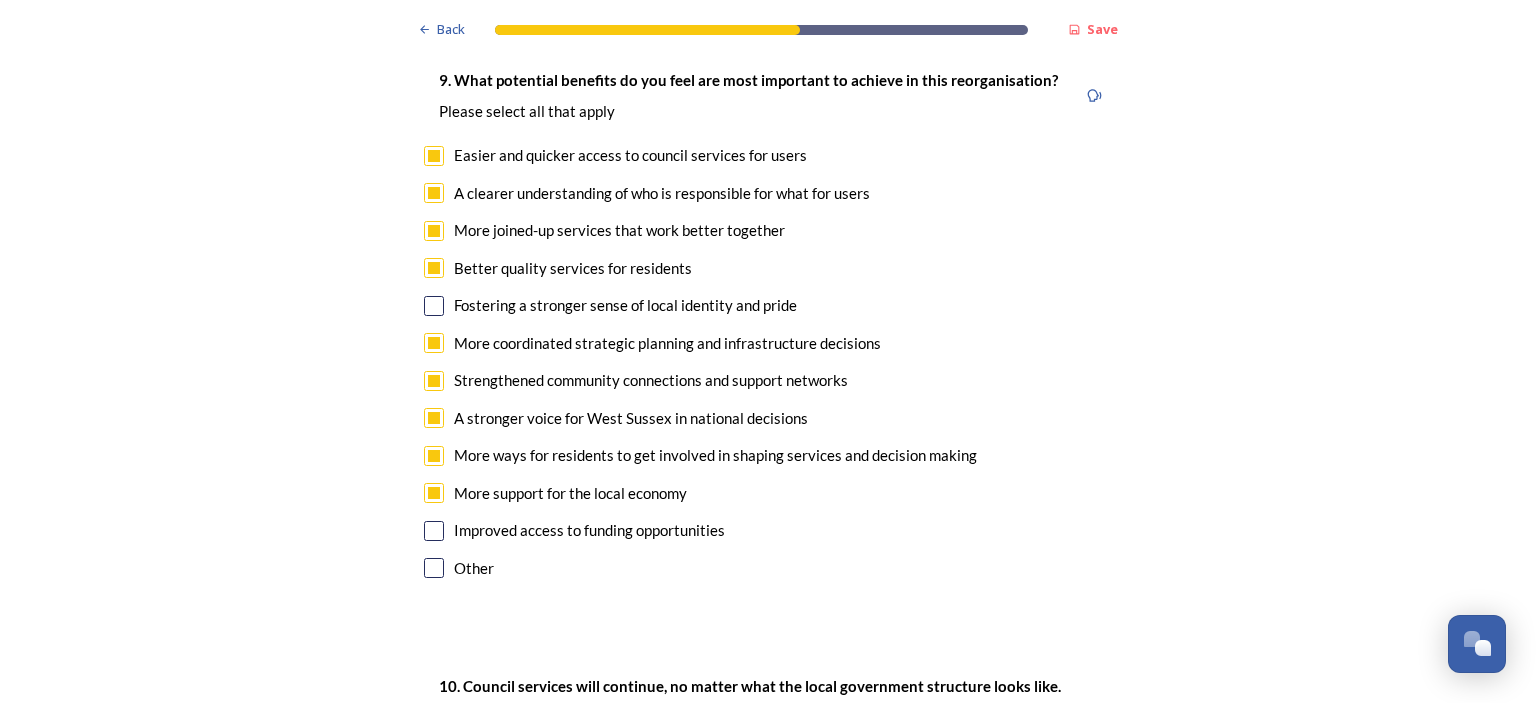 checkbox on "true" 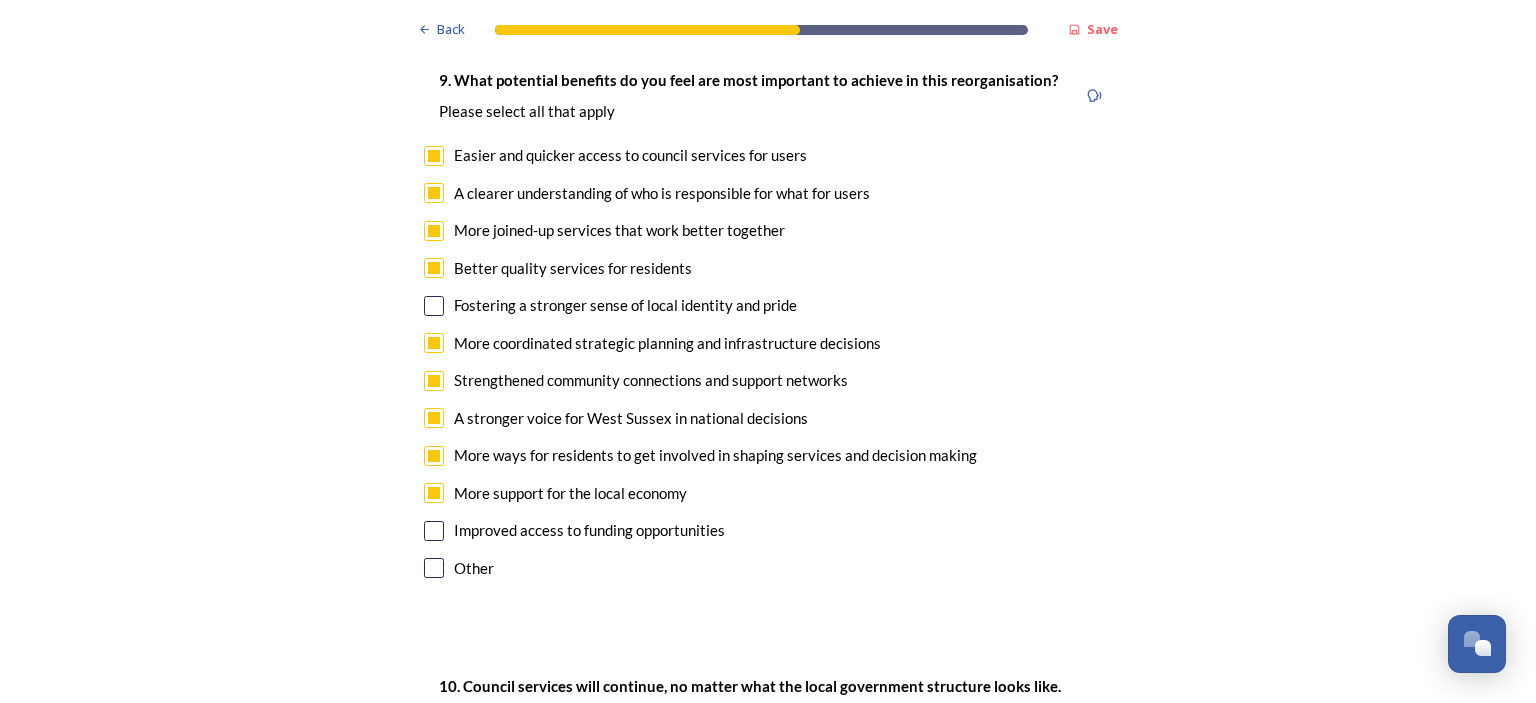click on "Improved access to funding opportunities" at bounding box center [589, 530] 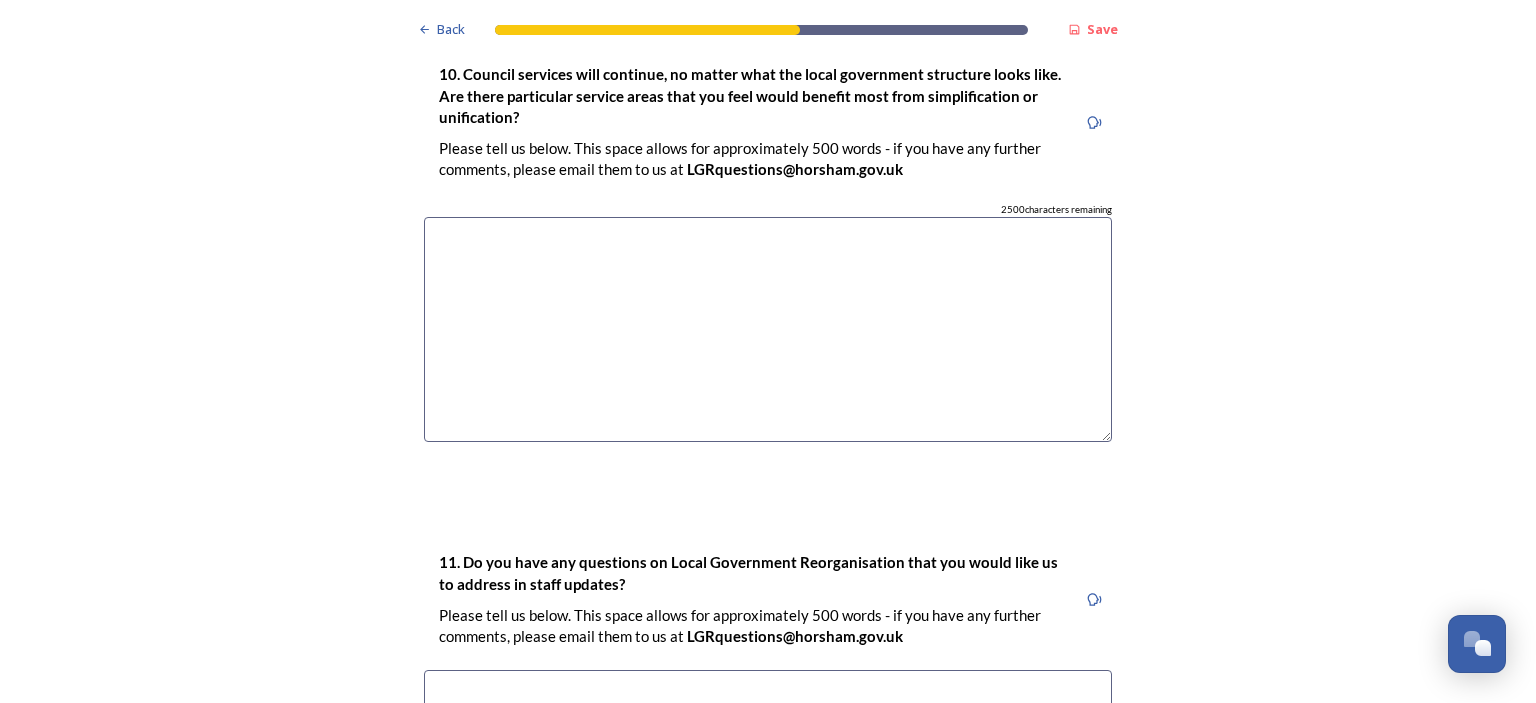 scroll, scrollTop: 5286, scrollLeft: 0, axis: vertical 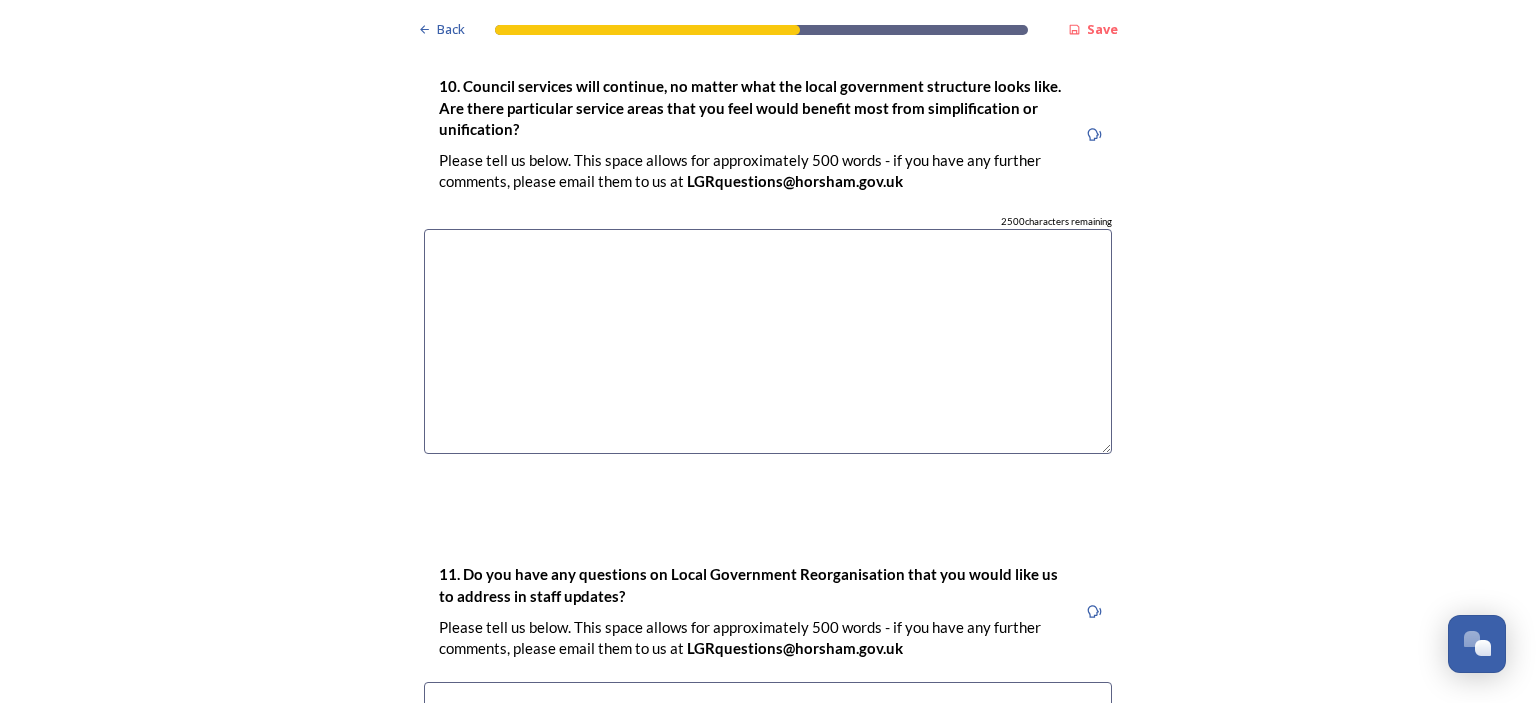 click at bounding box center (768, 341) 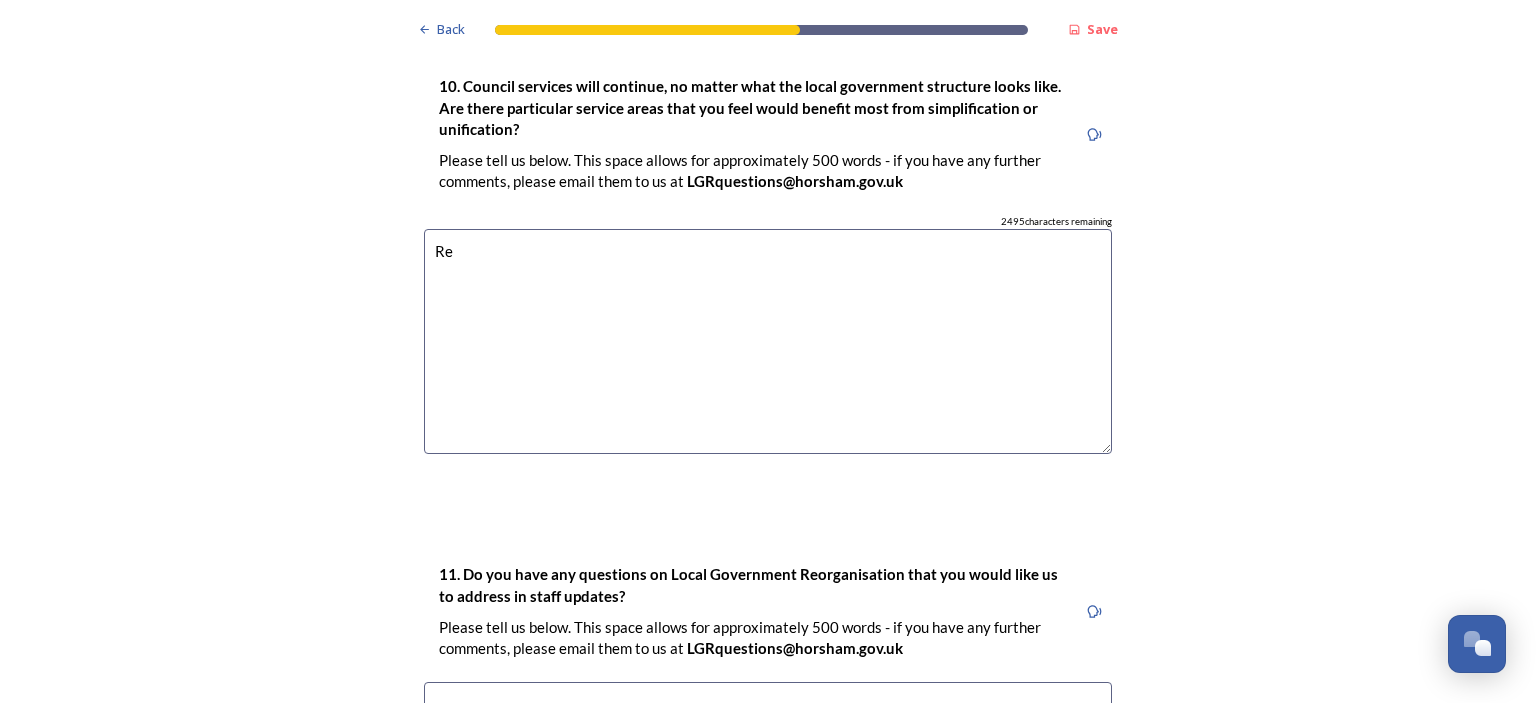 type on "R" 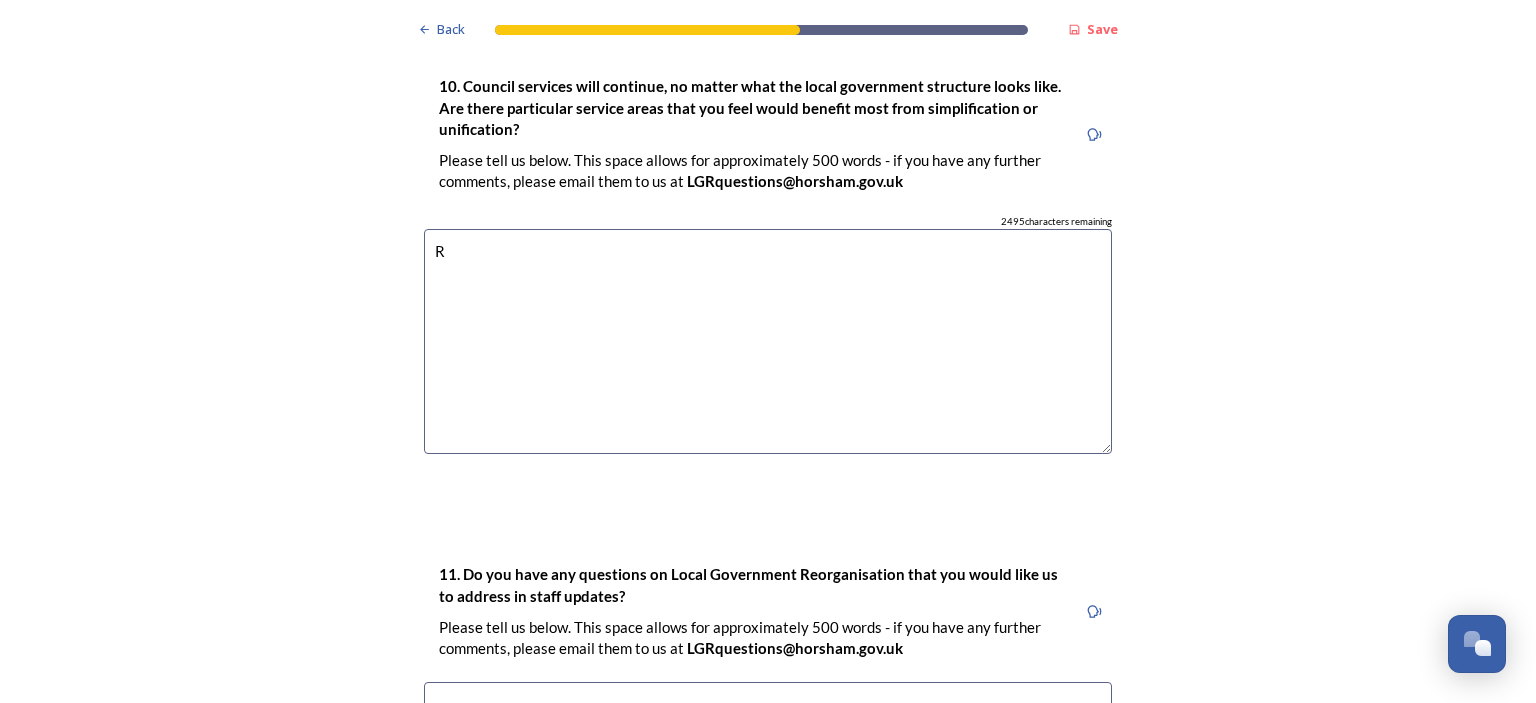 type 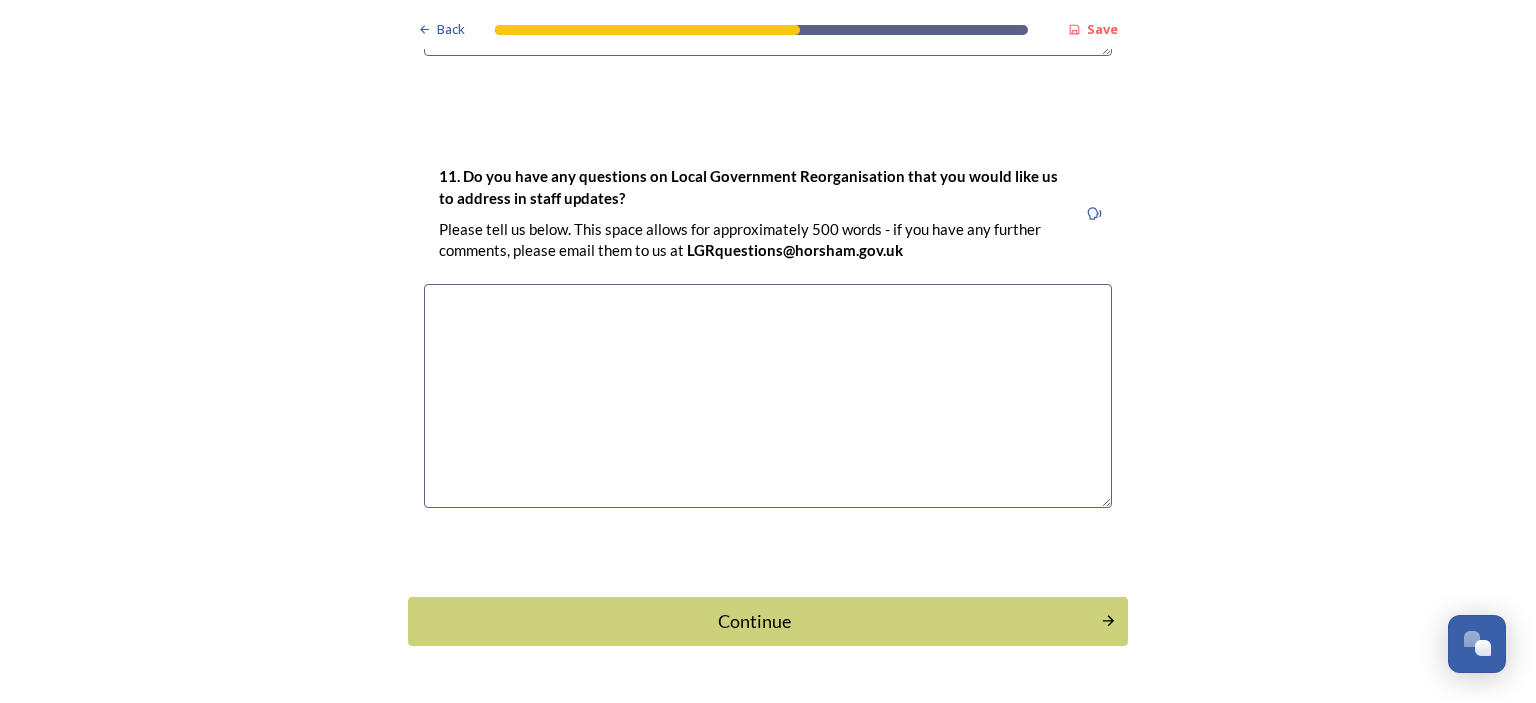 scroll, scrollTop: 5686, scrollLeft: 0, axis: vertical 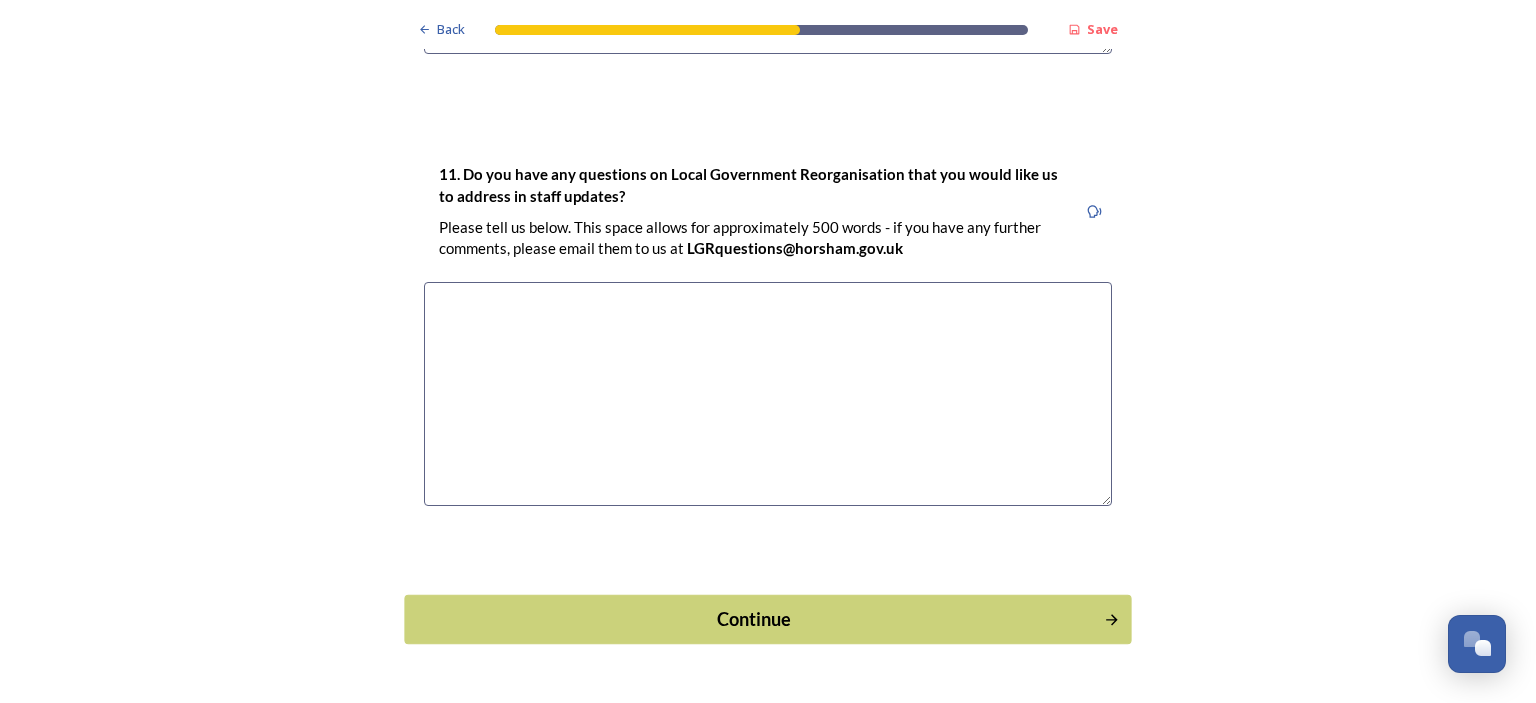 click on "Continue" at bounding box center (767, 618) 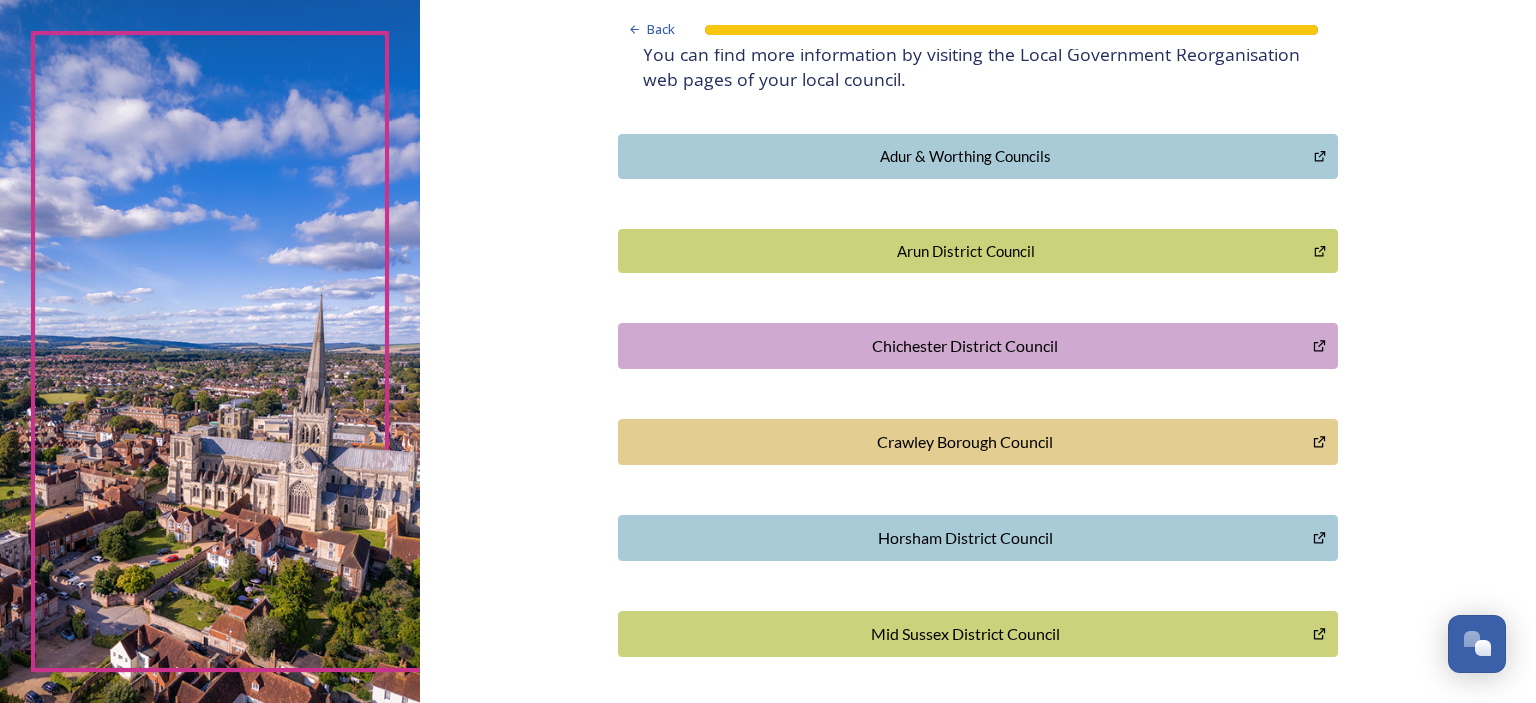 scroll, scrollTop: 282, scrollLeft: 0, axis: vertical 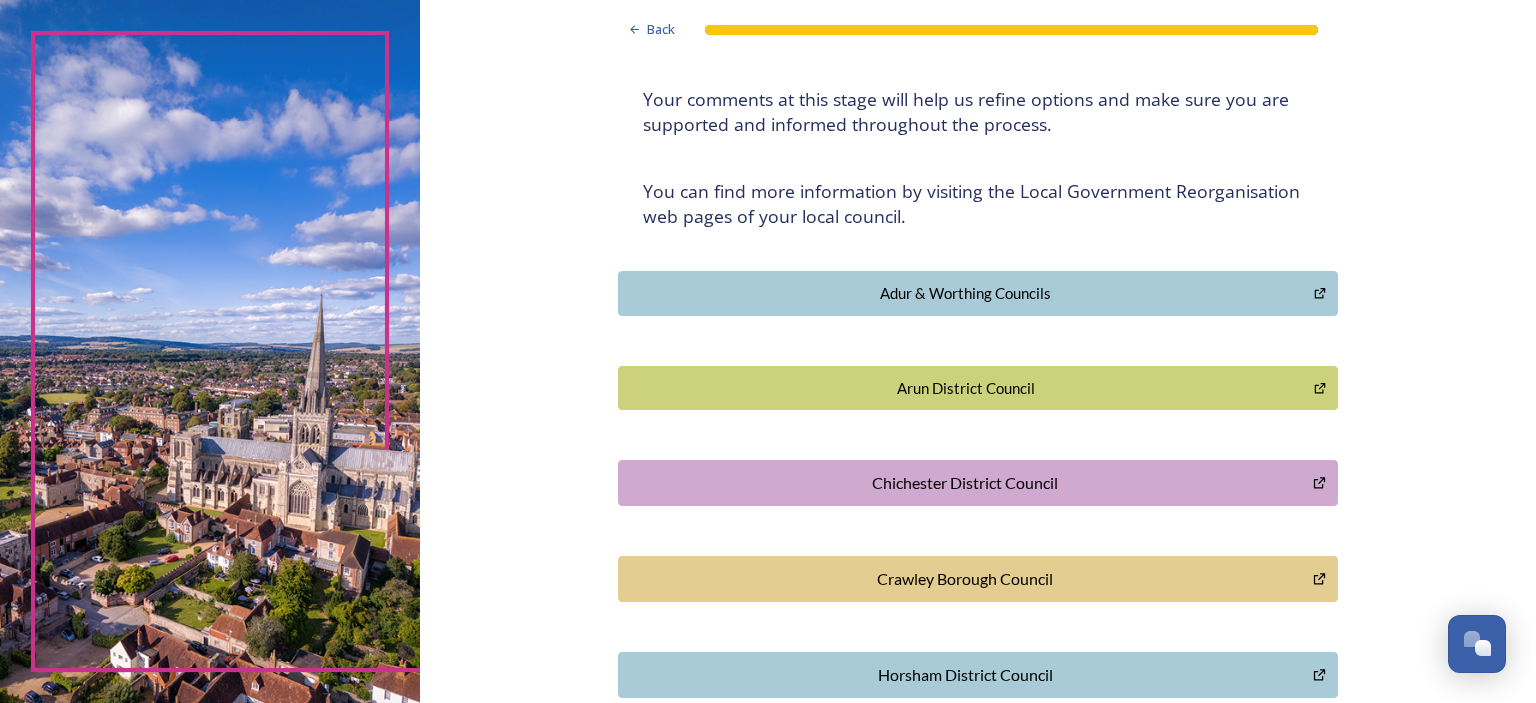 click on "Chichester District Council" at bounding box center [965, 483] 